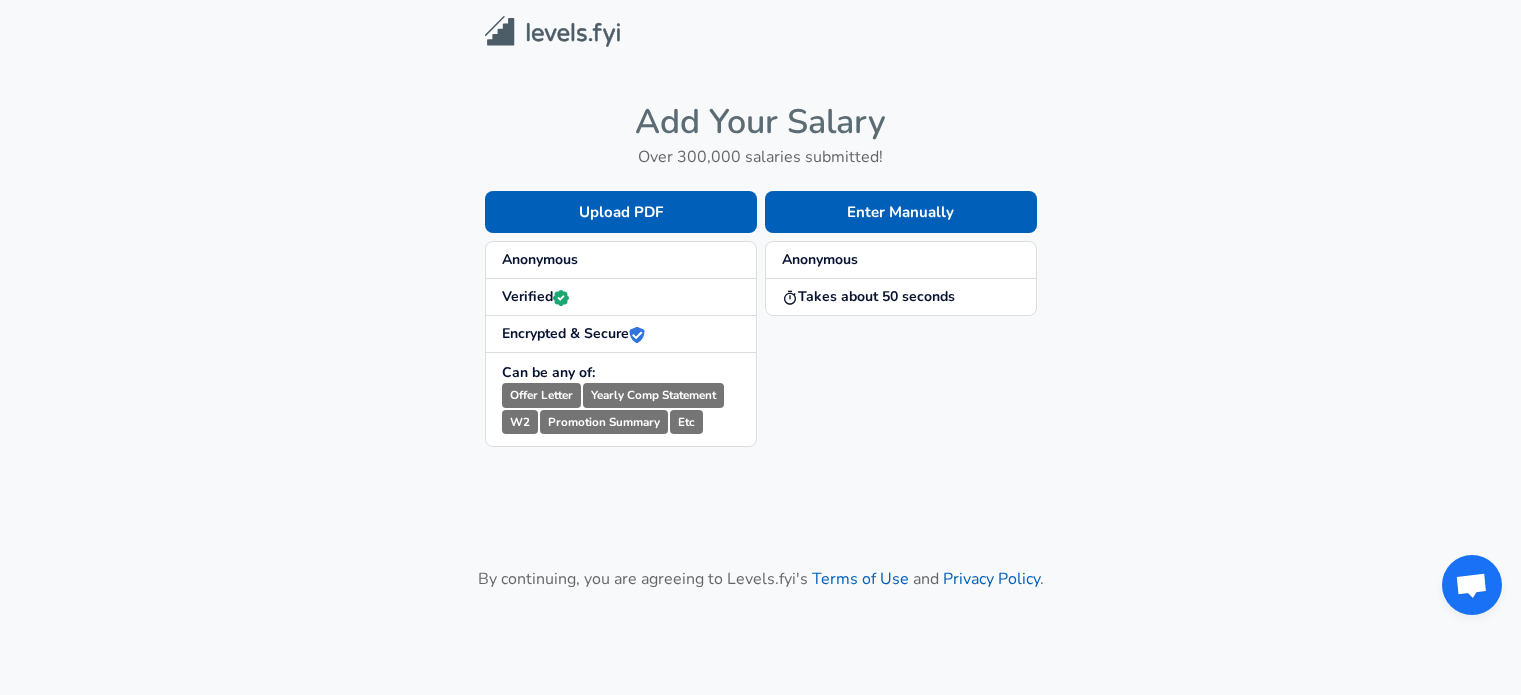 scroll, scrollTop: 0, scrollLeft: 0, axis: both 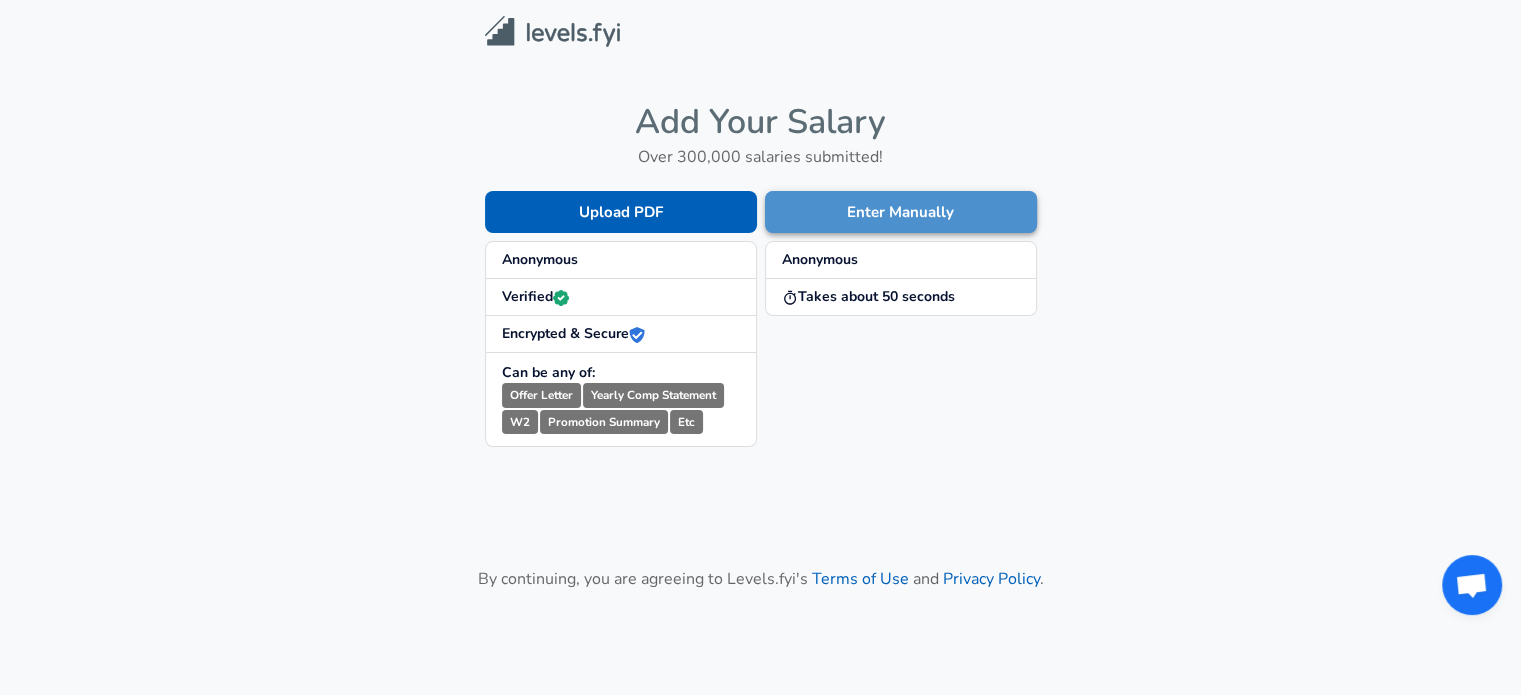 click on "Enter Manually" at bounding box center [901, 212] 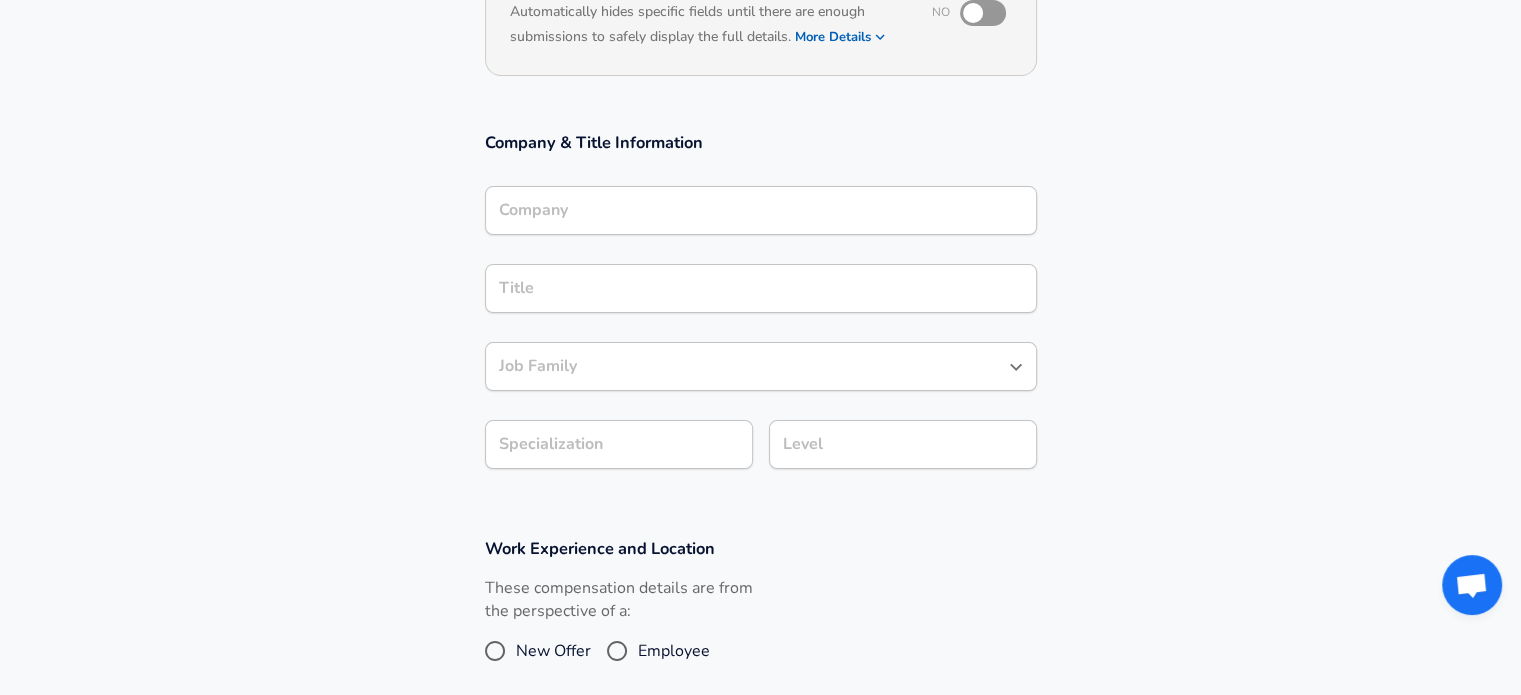 scroll, scrollTop: 252, scrollLeft: 0, axis: vertical 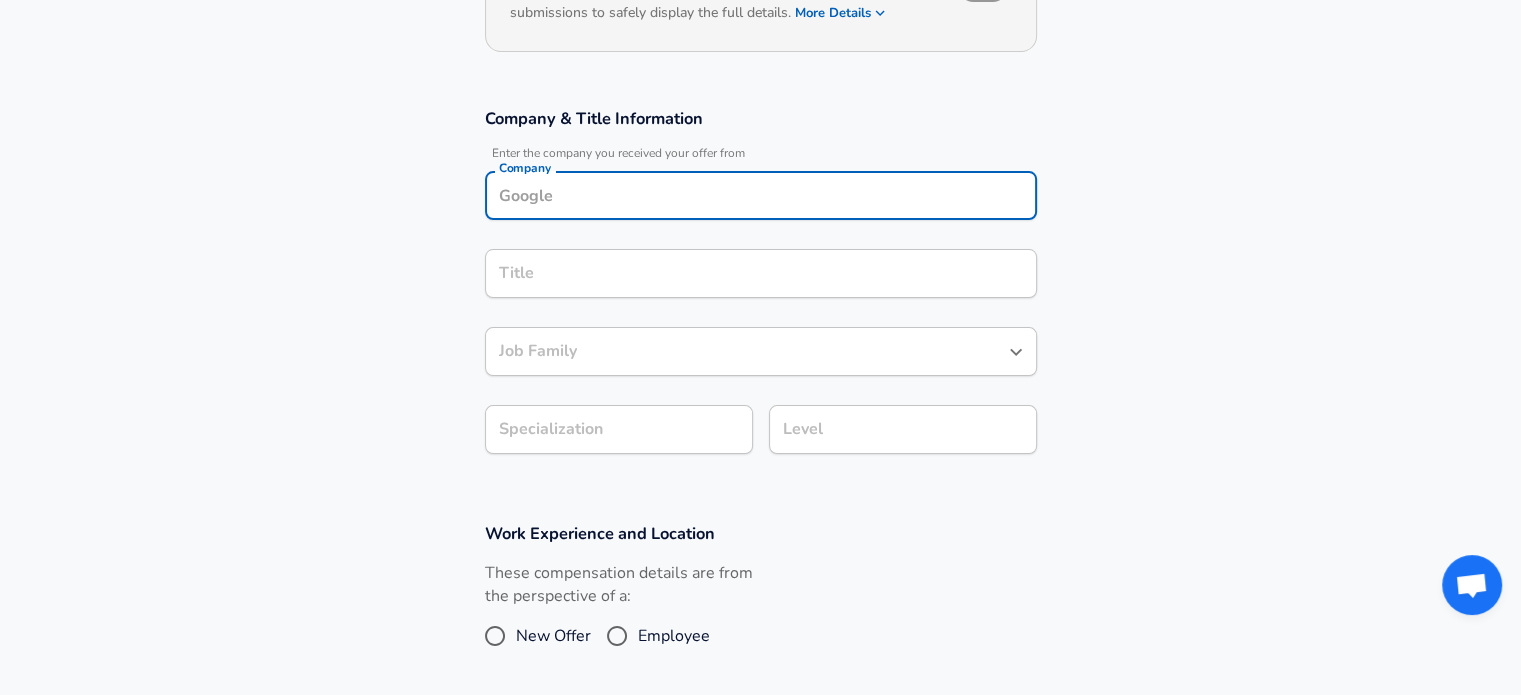 click on "Company" at bounding box center (761, 195) 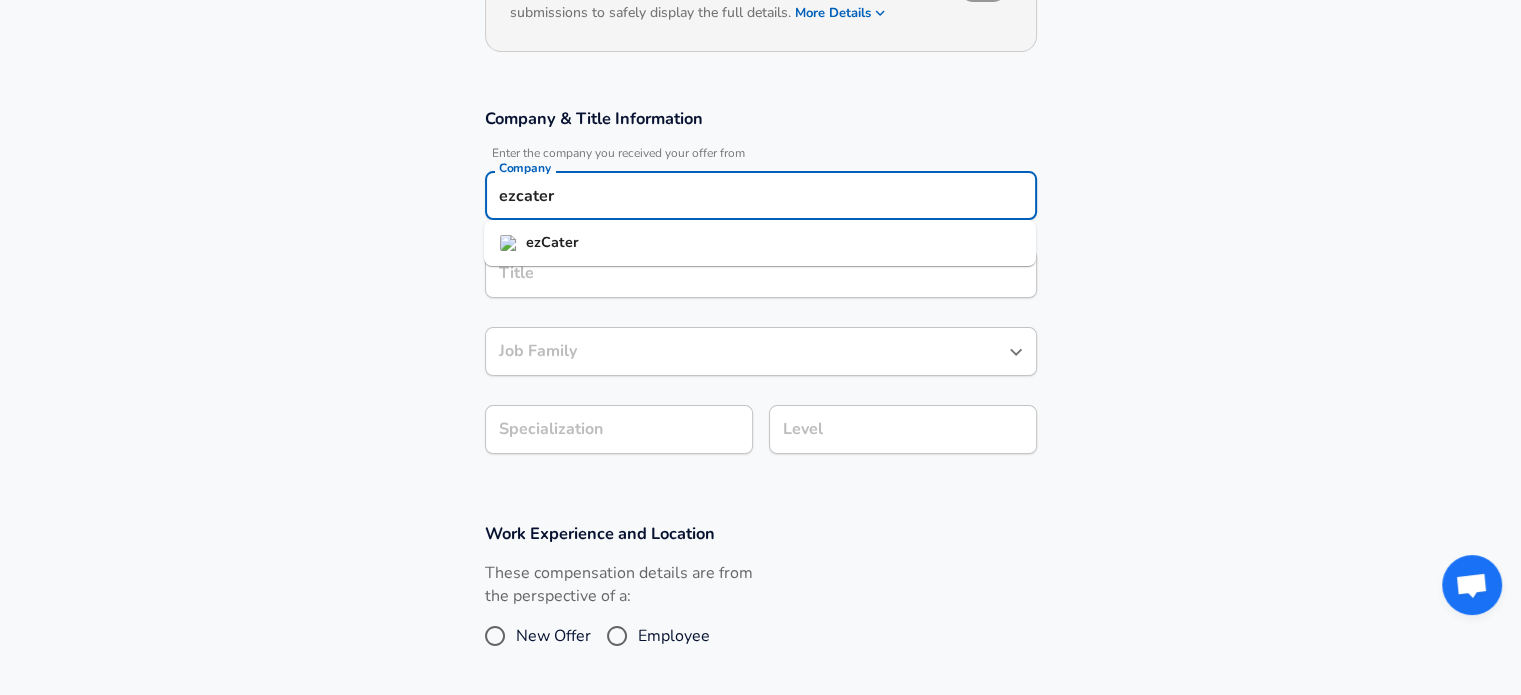 click on "ezCater" at bounding box center [552, 242] 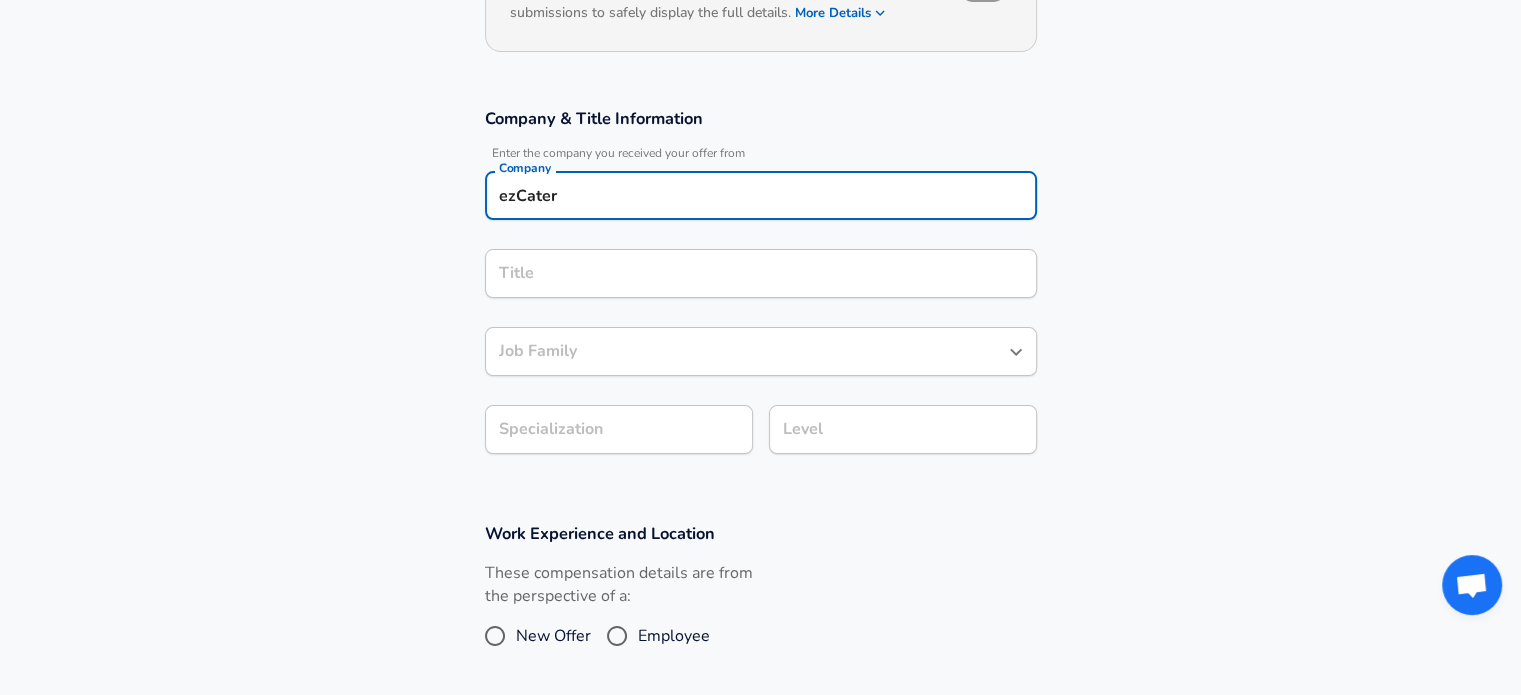 type on "ezCater" 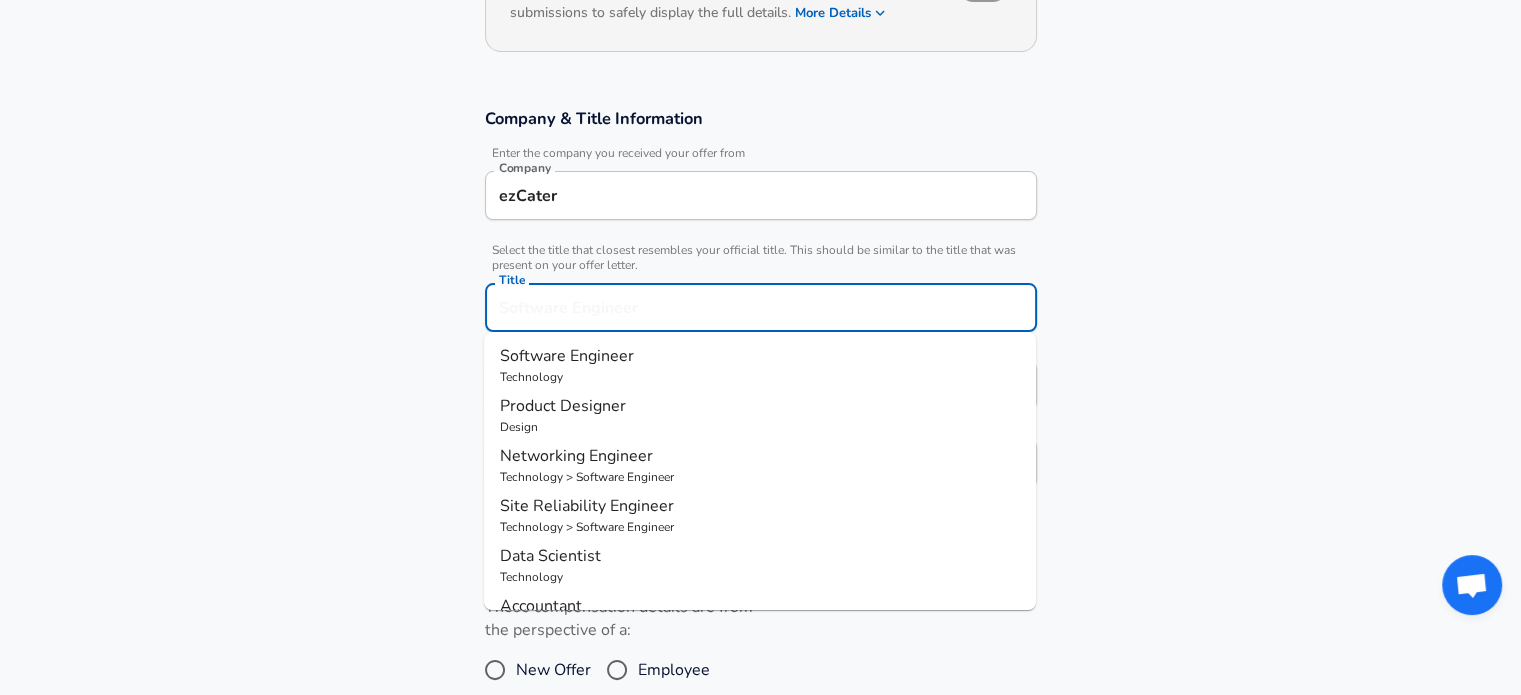 scroll, scrollTop: 312, scrollLeft: 0, axis: vertical 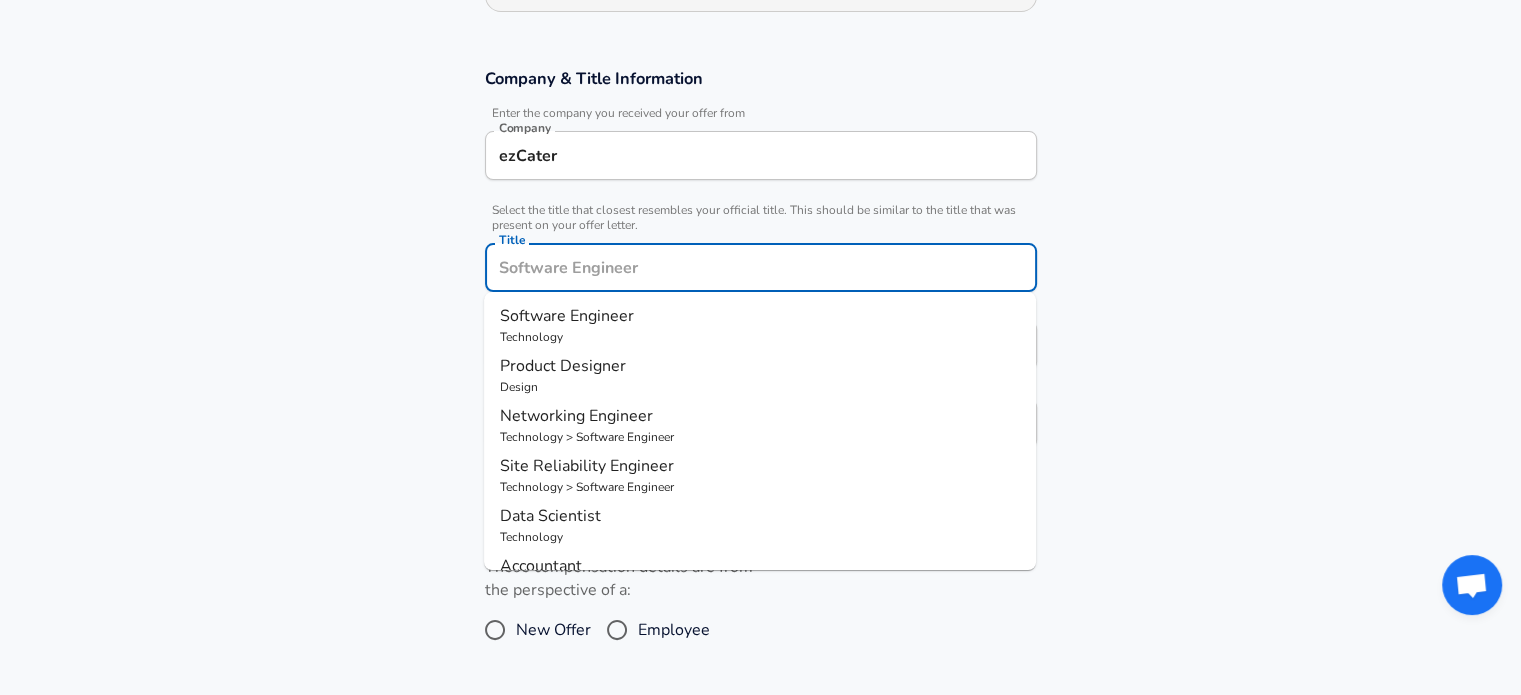 click on "Title" at bounding box center (761, 267) 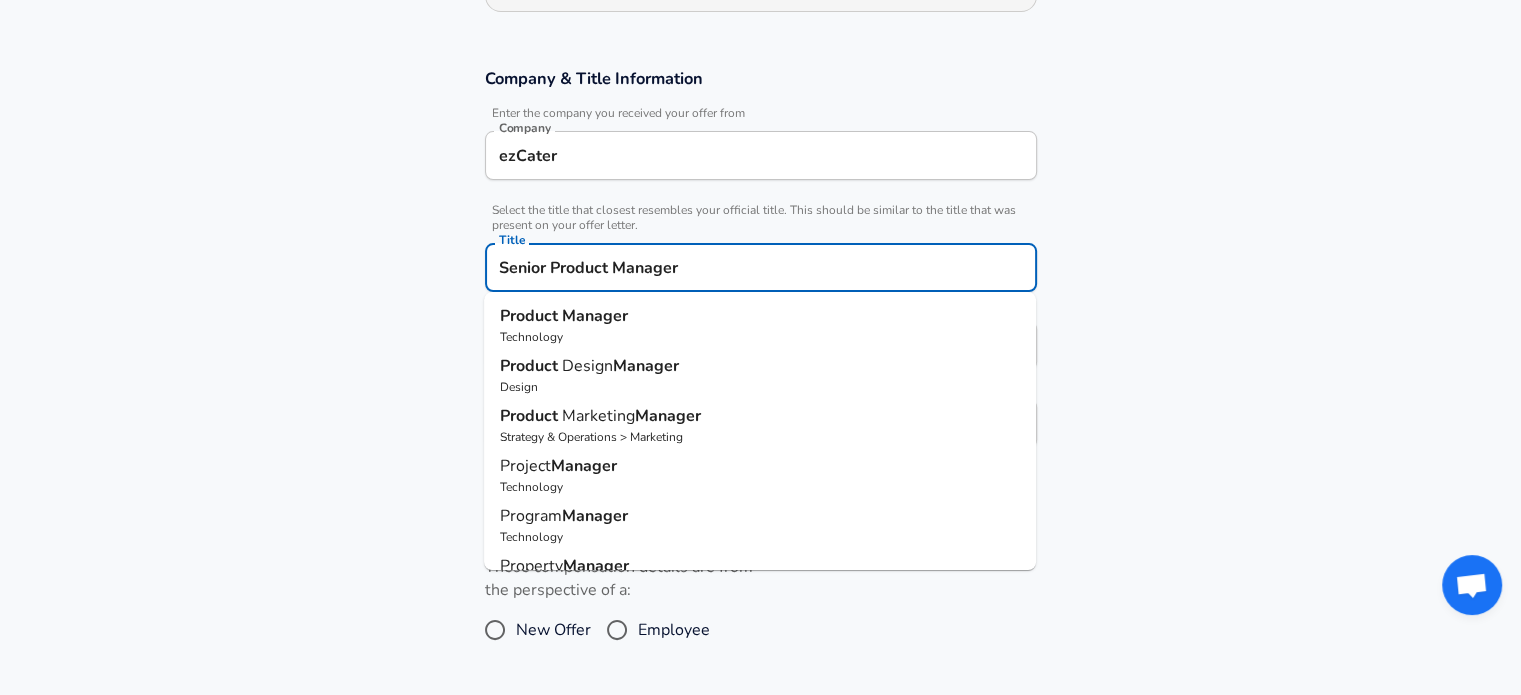 type on "Senior Product Manager" 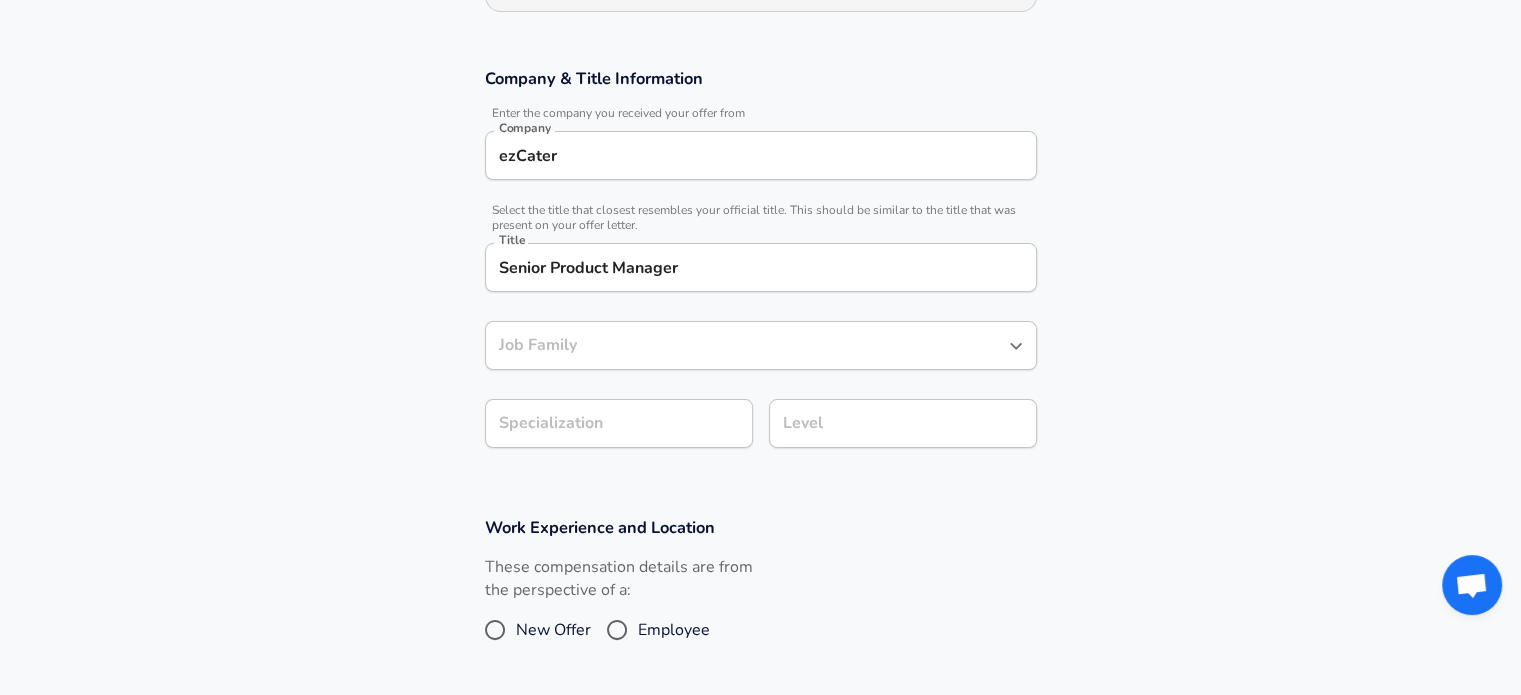 click on "[CITY], [STATE] [COMPANY] [TITLE] [TITLE] [JOB FAMILY] [JOB FAMILY] [SPECIALIZATION] [SPECIALIZATION] [LEVEL] [LEVEL]" at bounding box center (760, 268) 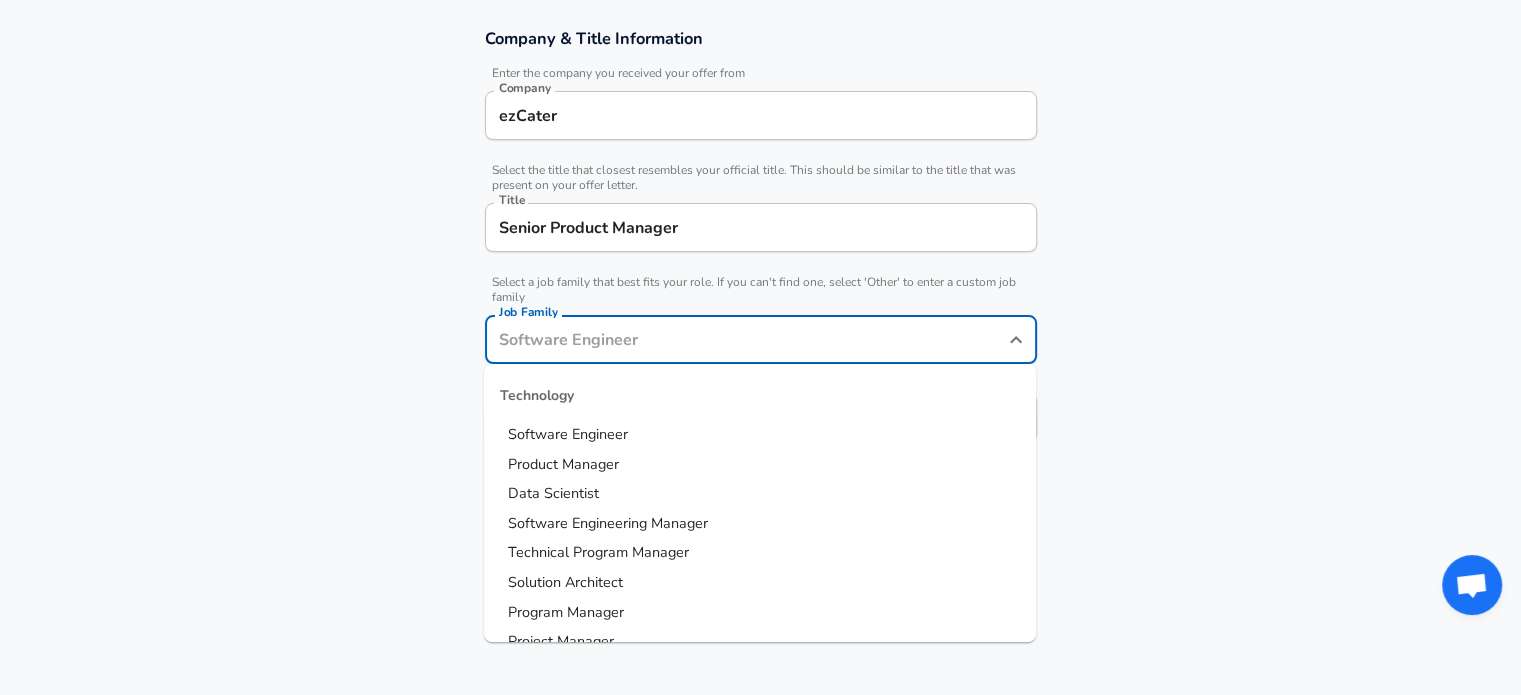 click on "Job Family" at bounding box center (746, 339) 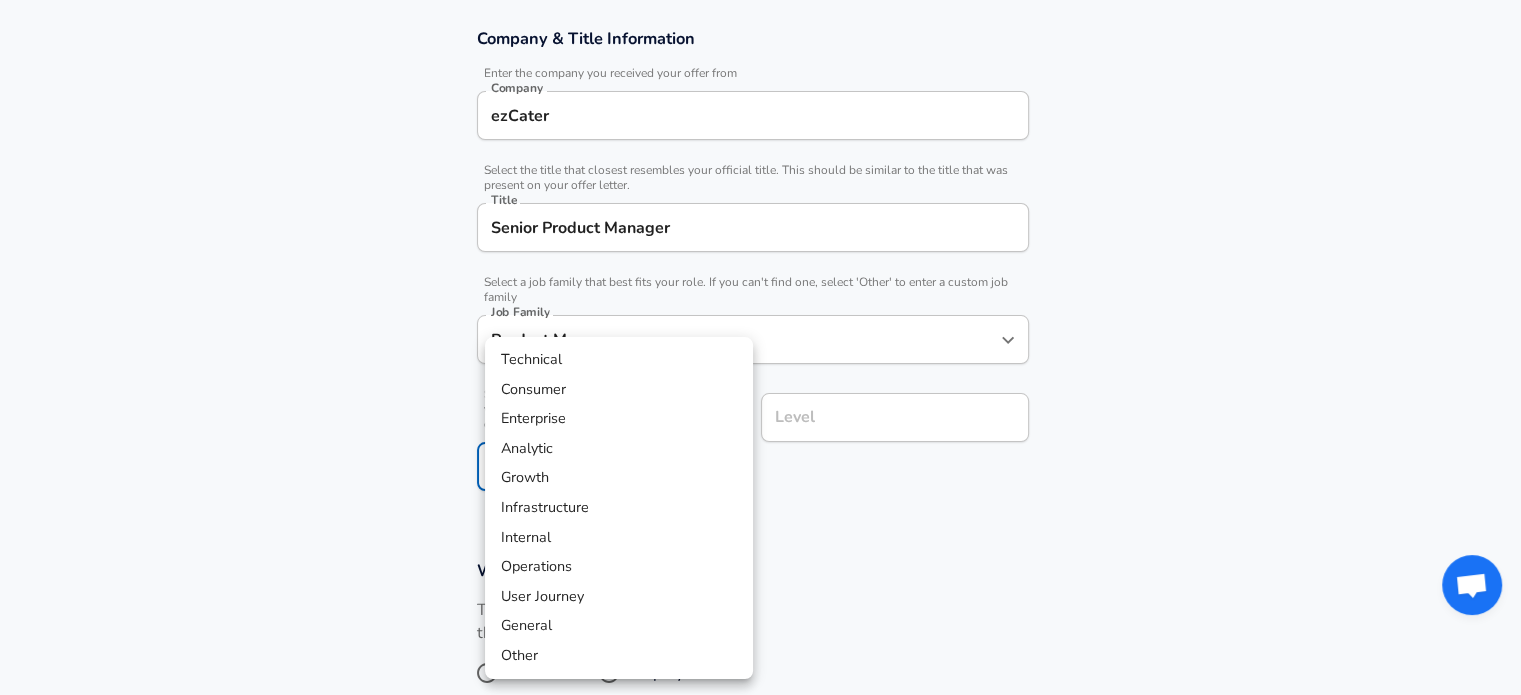 scroll, scrollTop: 412, scrollLeft: 0, axis: vertical 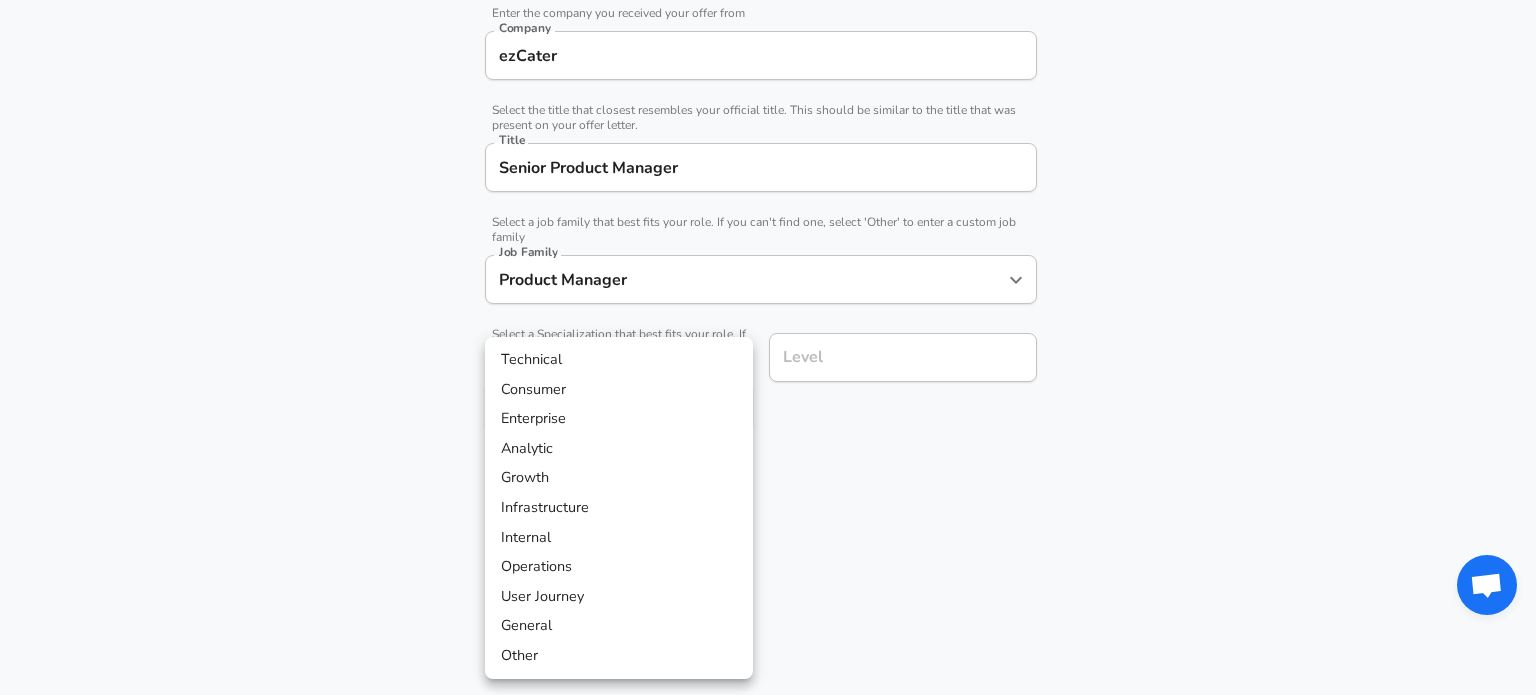 click on "[COMPANY] [TITLE] [TITLE] [JOB FAMILY] [JOB FAMILY] [SPECIALIZATION] [SPECIALIZATION] [LEVEL] [LEVEL]" at bounding box center (768, -65) 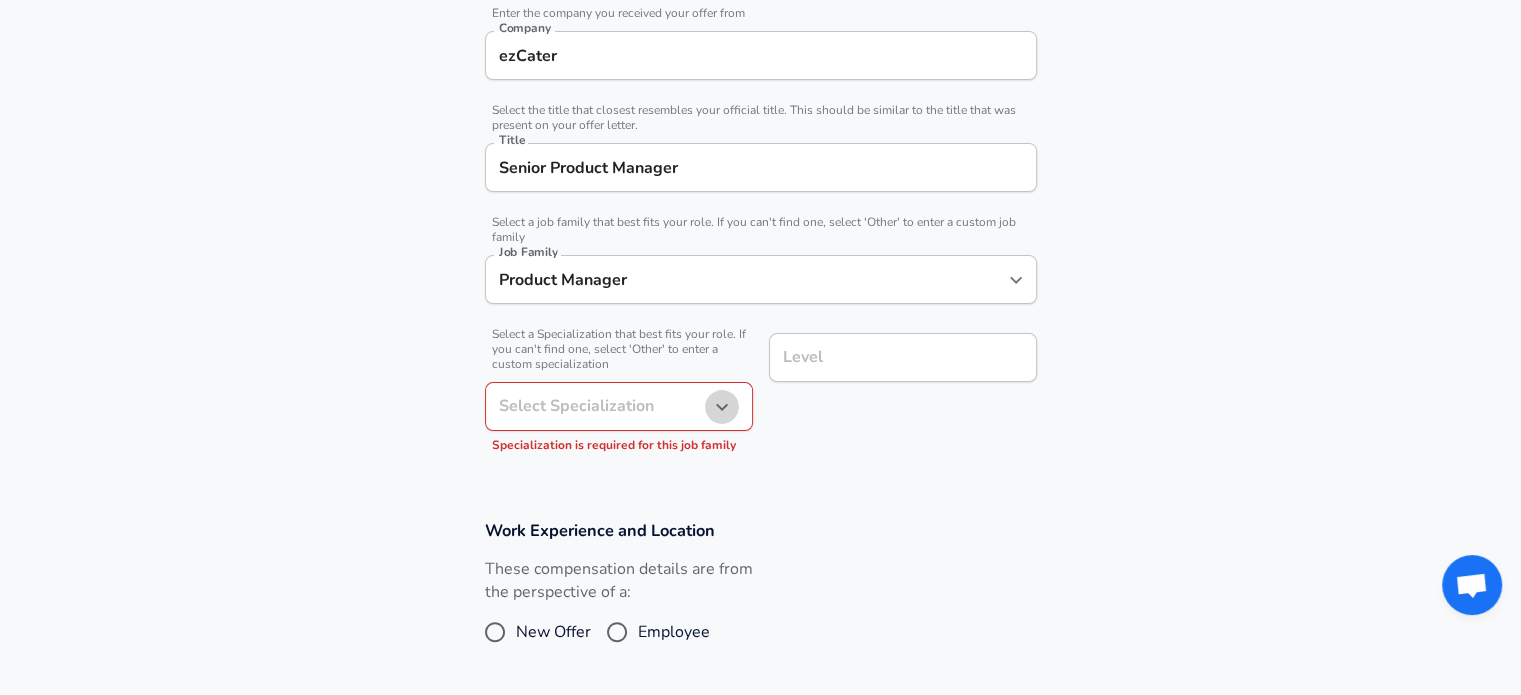 click 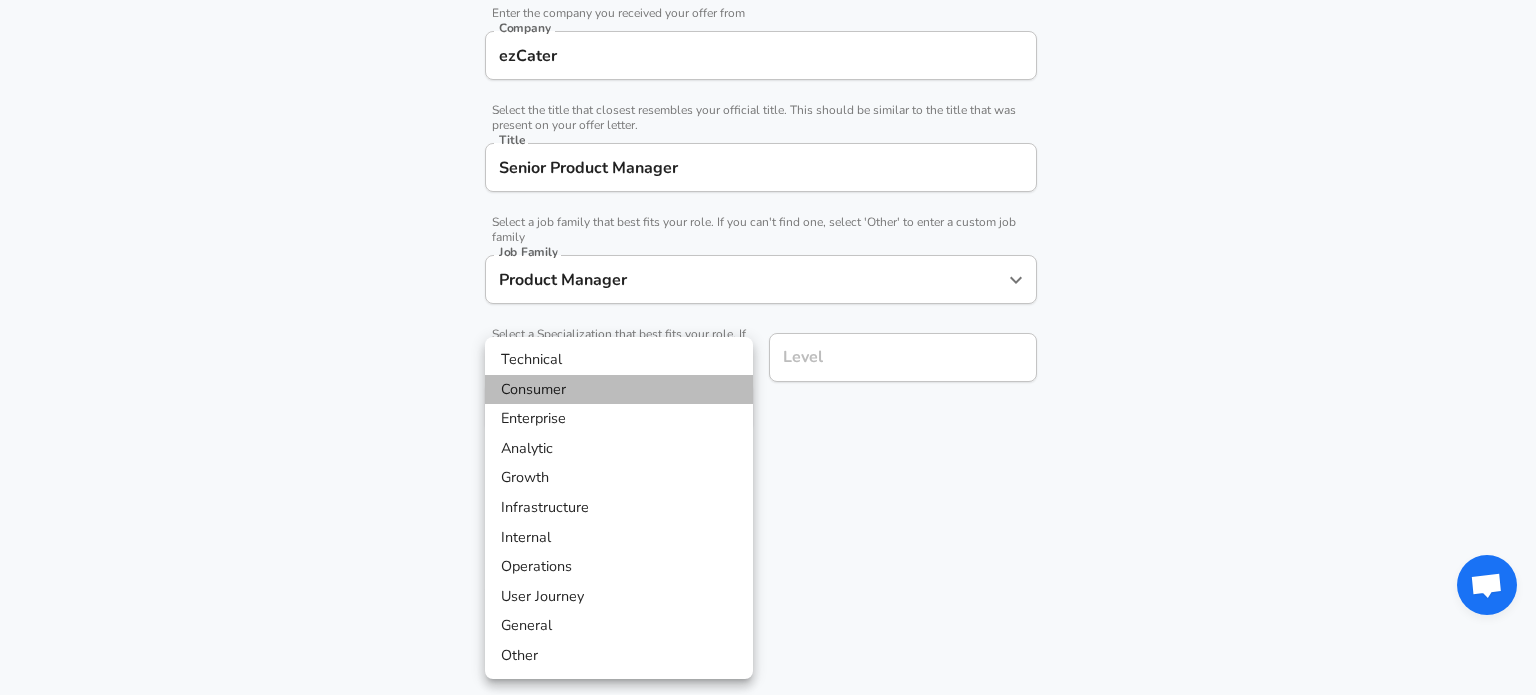 click on "Consumer" at bounding box center (619, 390) 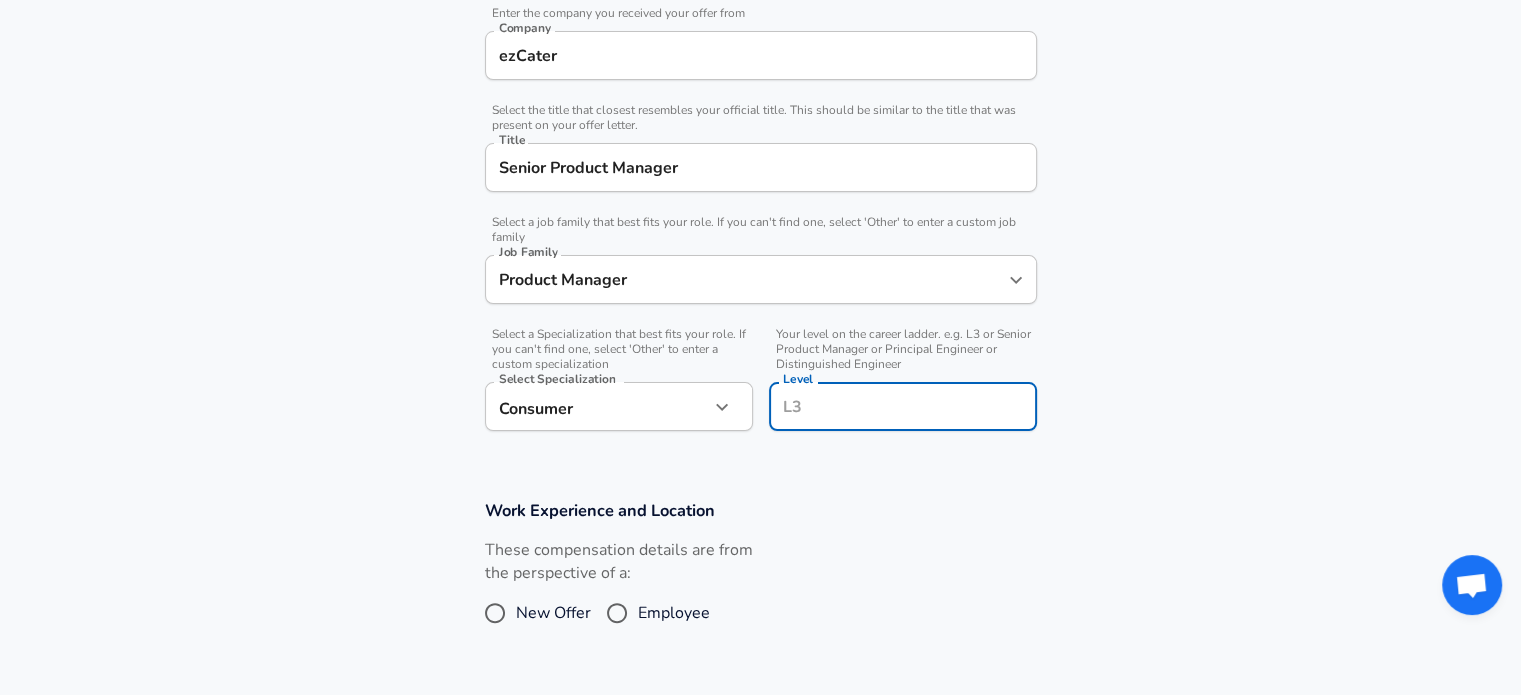 scroll, scrollTop: 452, scrollLeft: 0, axis: vertical 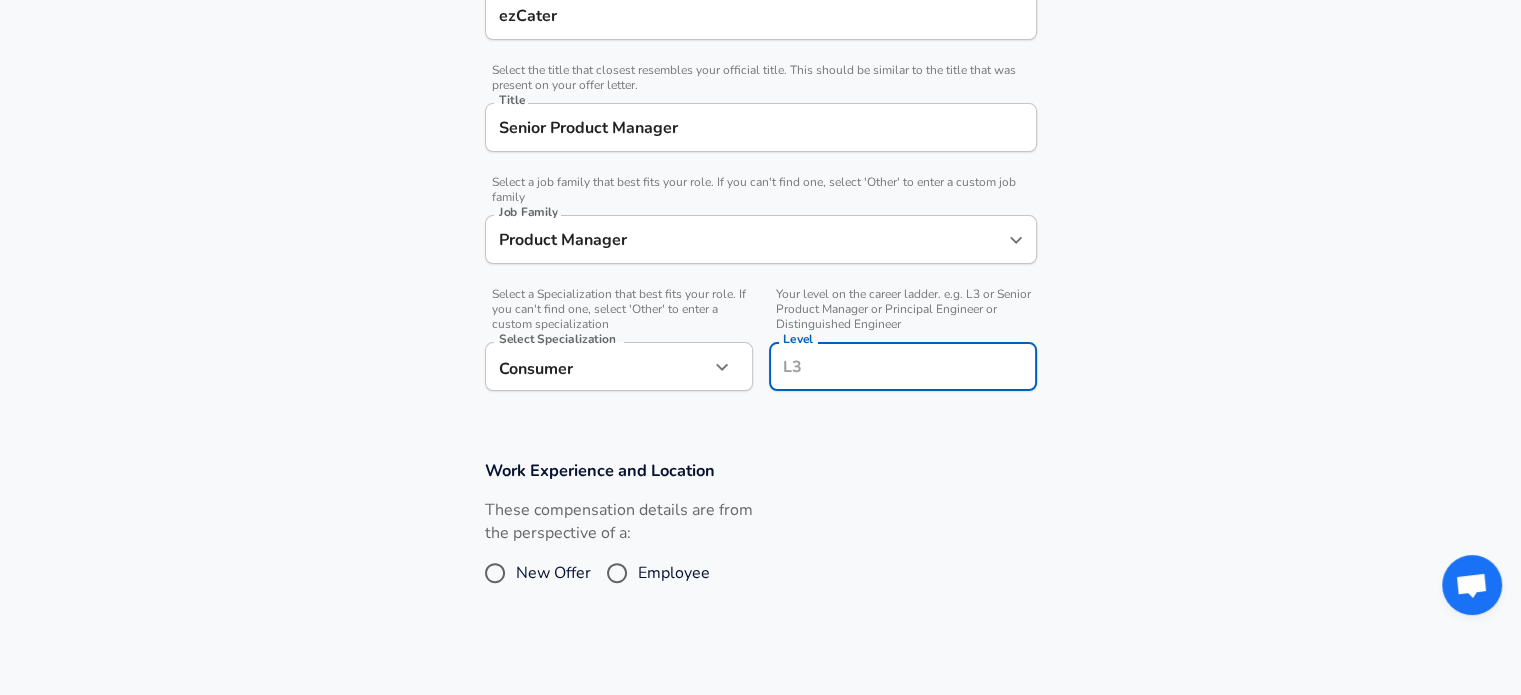 click on "Level" at bounding box center [903, 366] 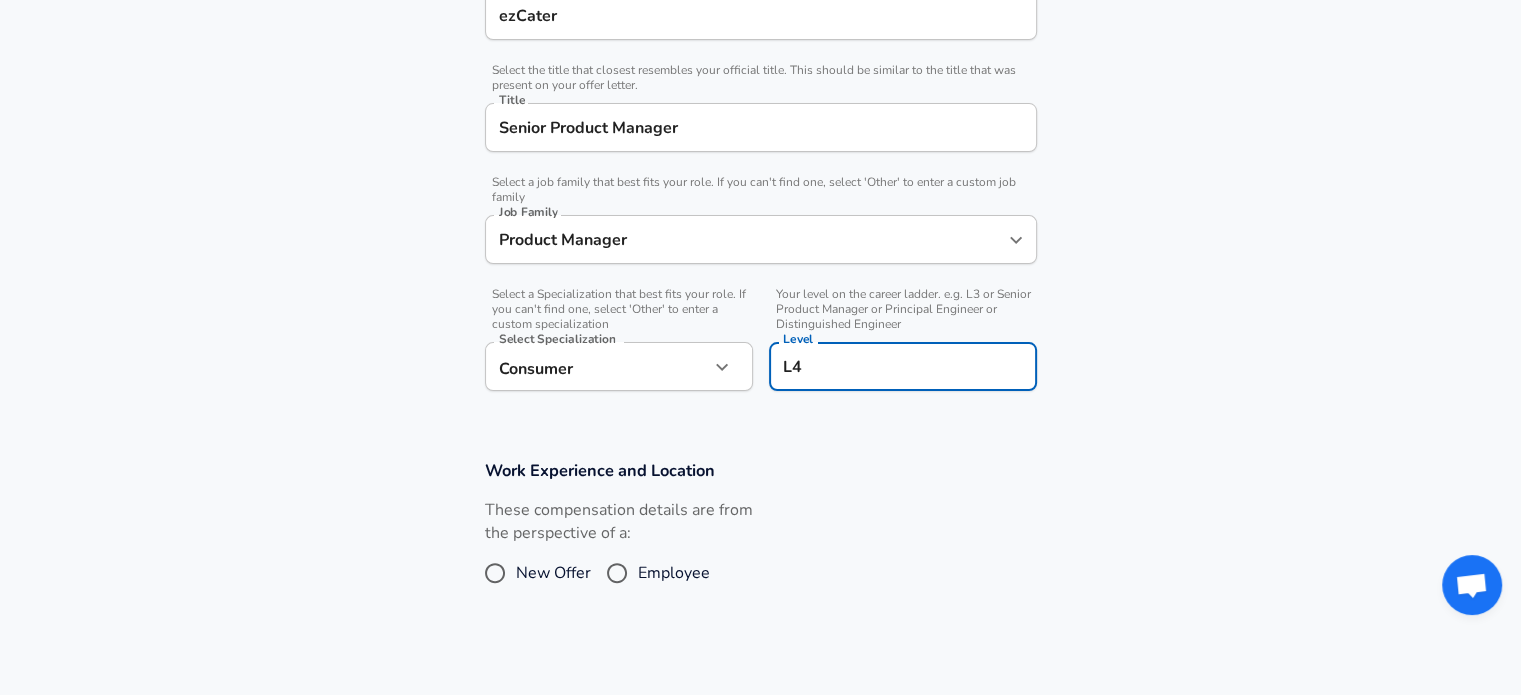 type on "L4" 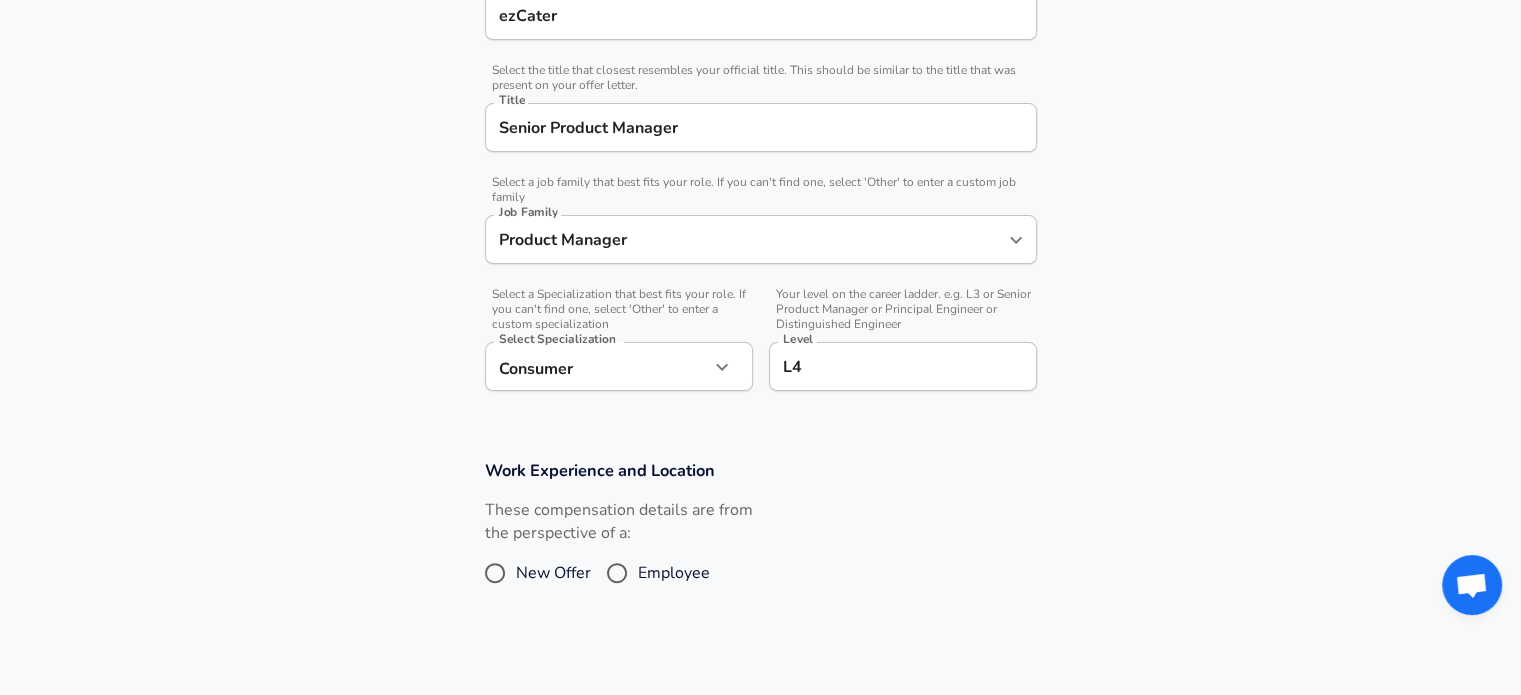 click on "Work Experience and Location These compensation details are from the perspective of a: New Offer Employee" at bounding box center (760, 536) 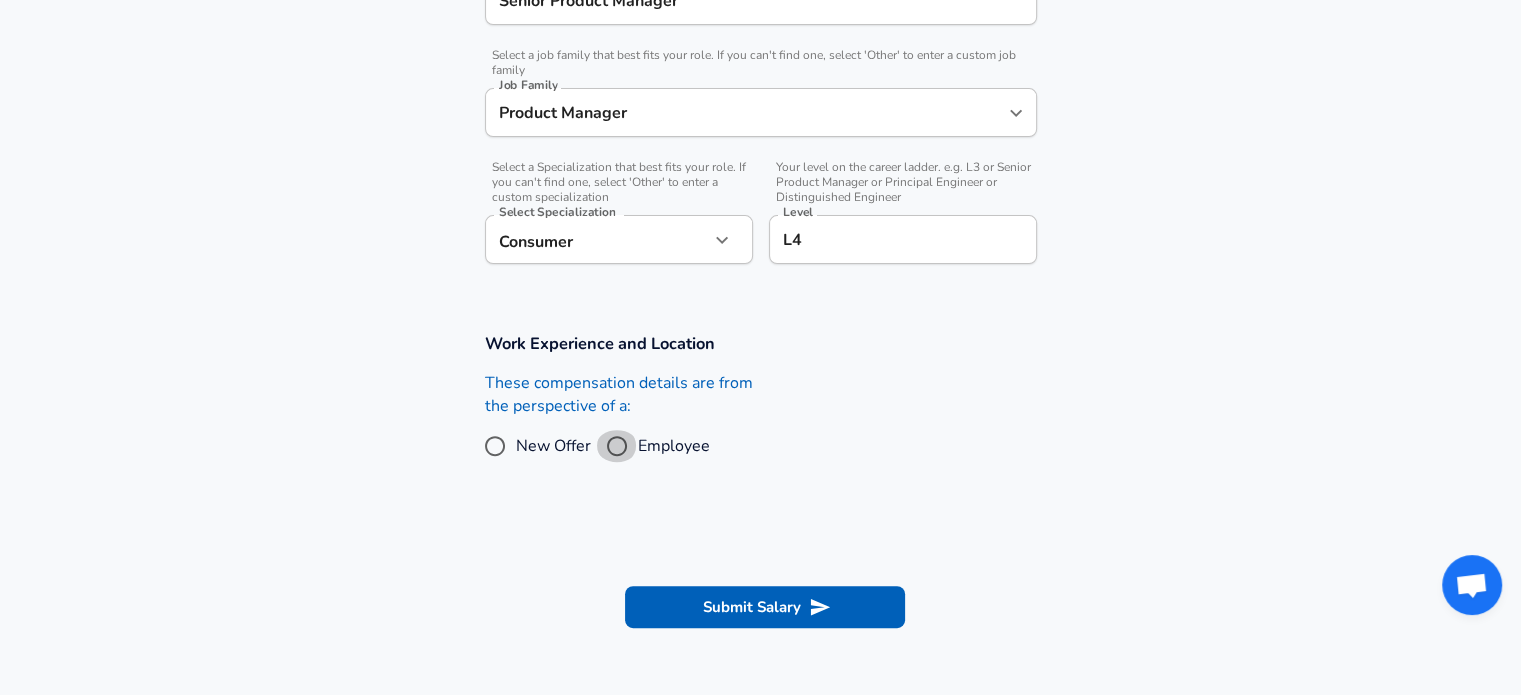 click on "Employee" at bounding box center [617, 446] 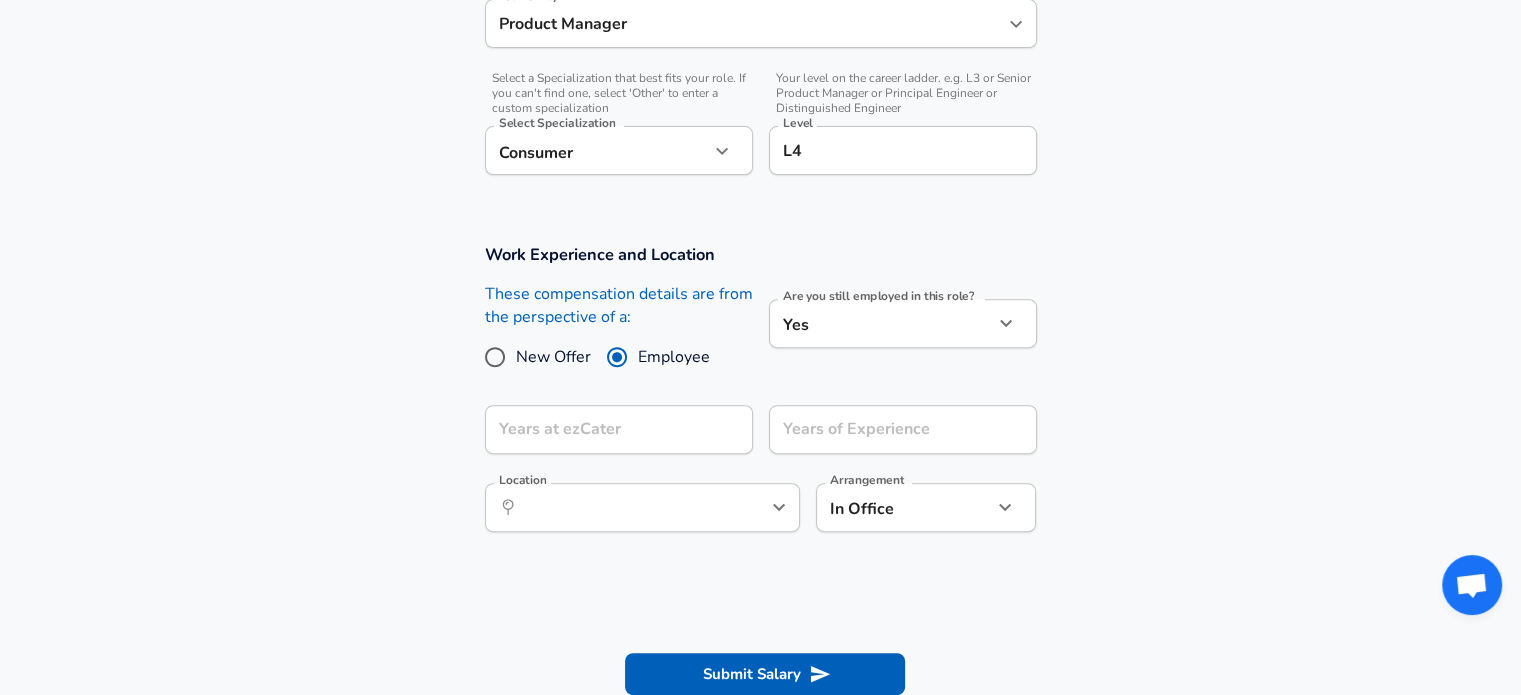scroll, scrollTop: 690, scrollLeft: 0, axis: vertical 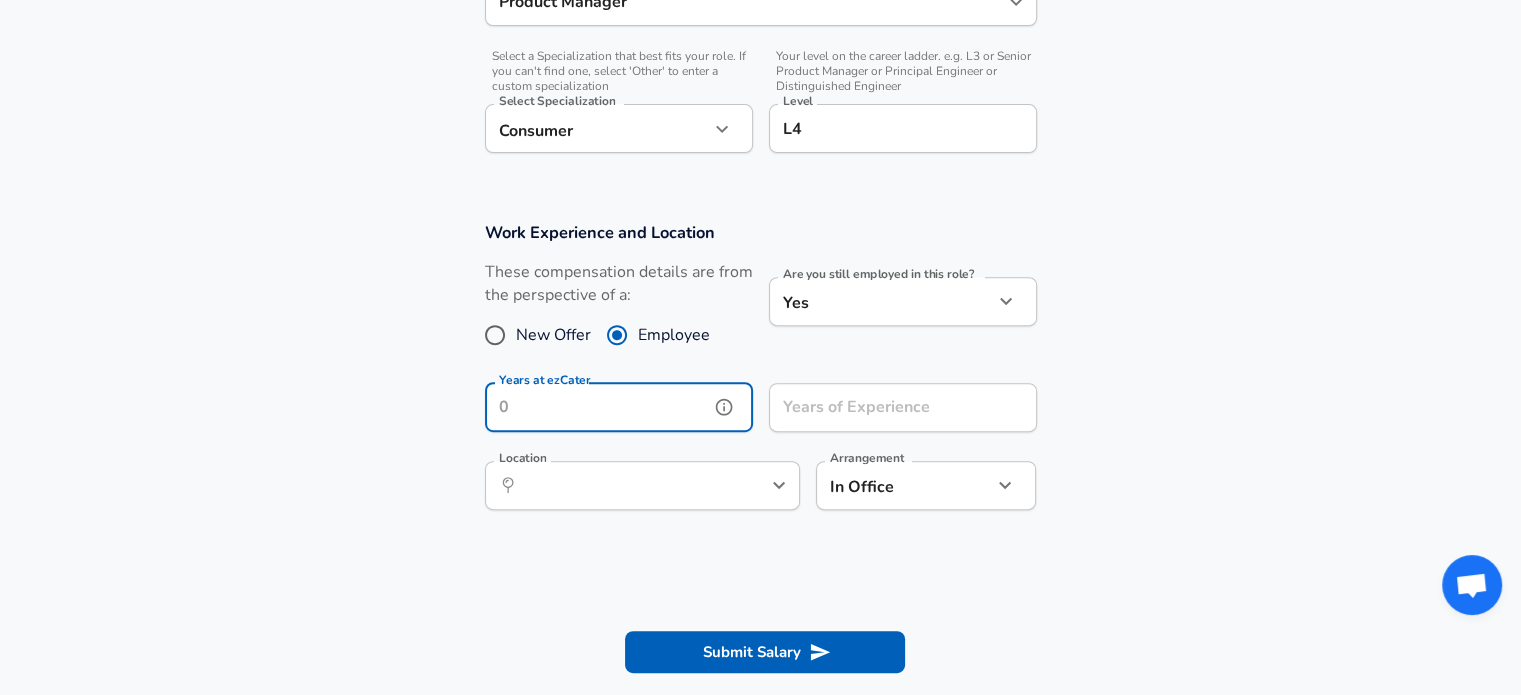 click on "Years at ezCater" at bounding box center [597, 407] 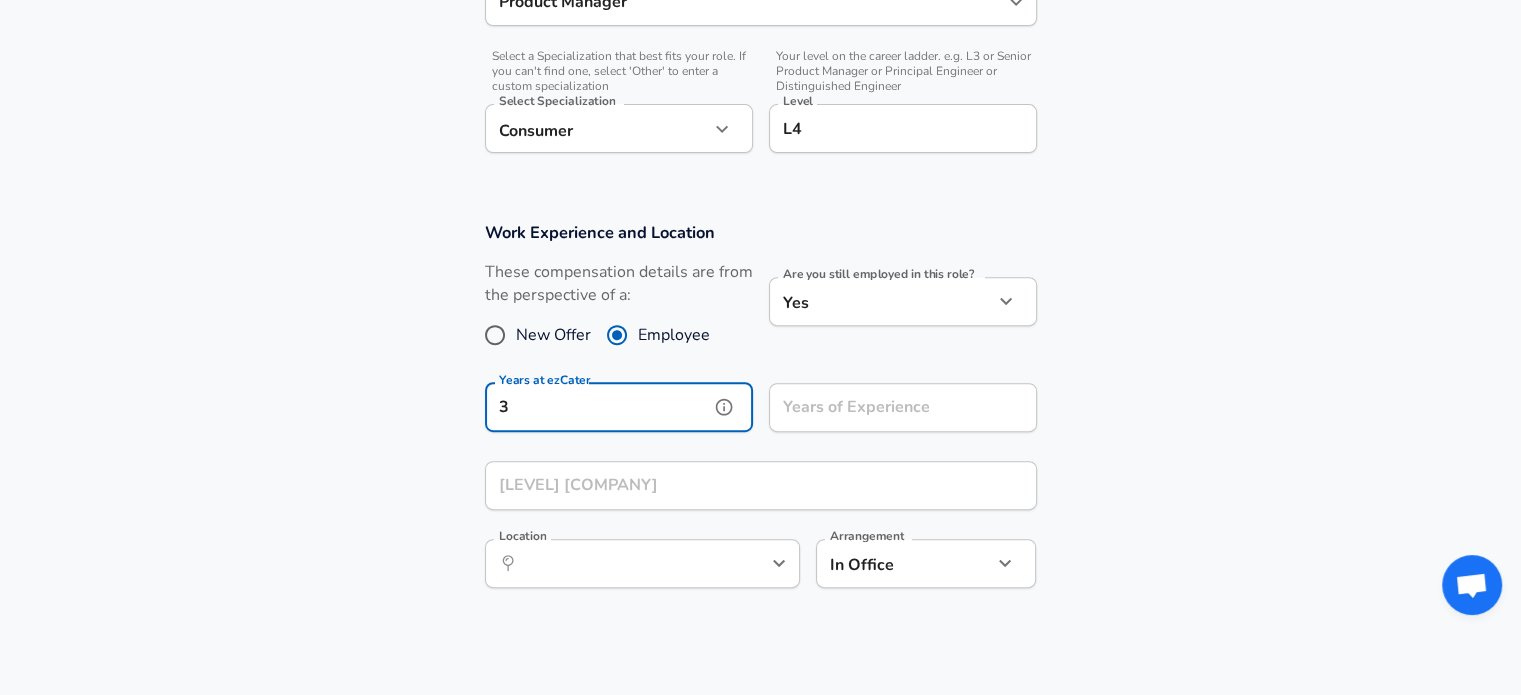 type on "3" 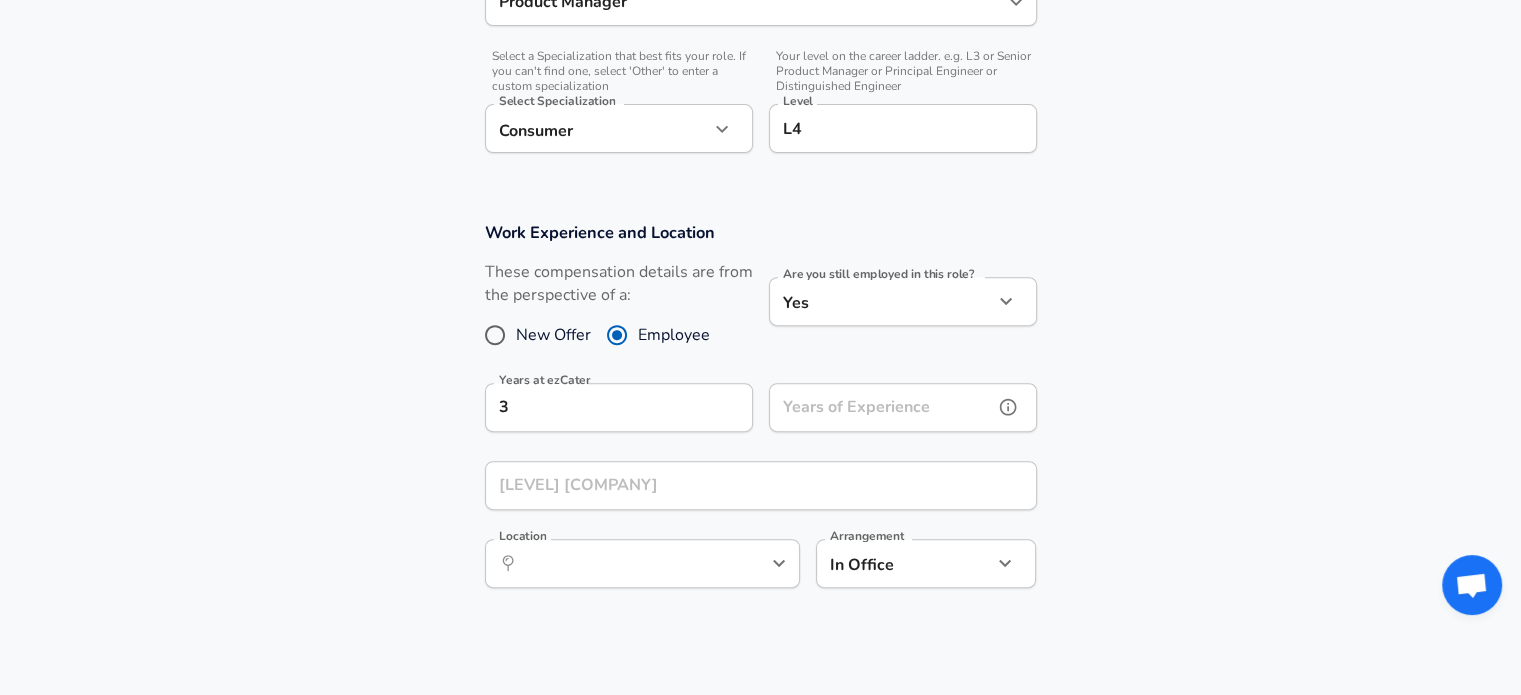 click on "Years of Experience" at bounding box center [881, 407] 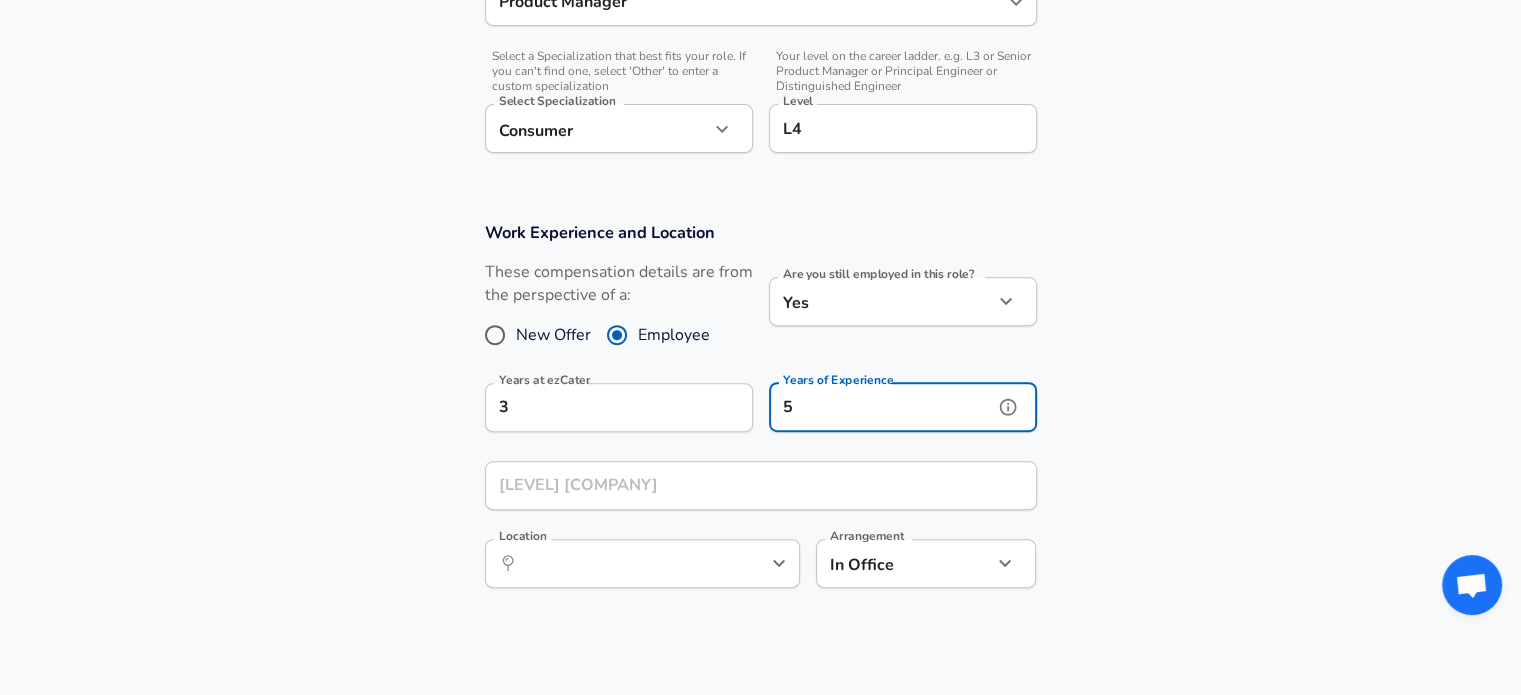 type on "5" 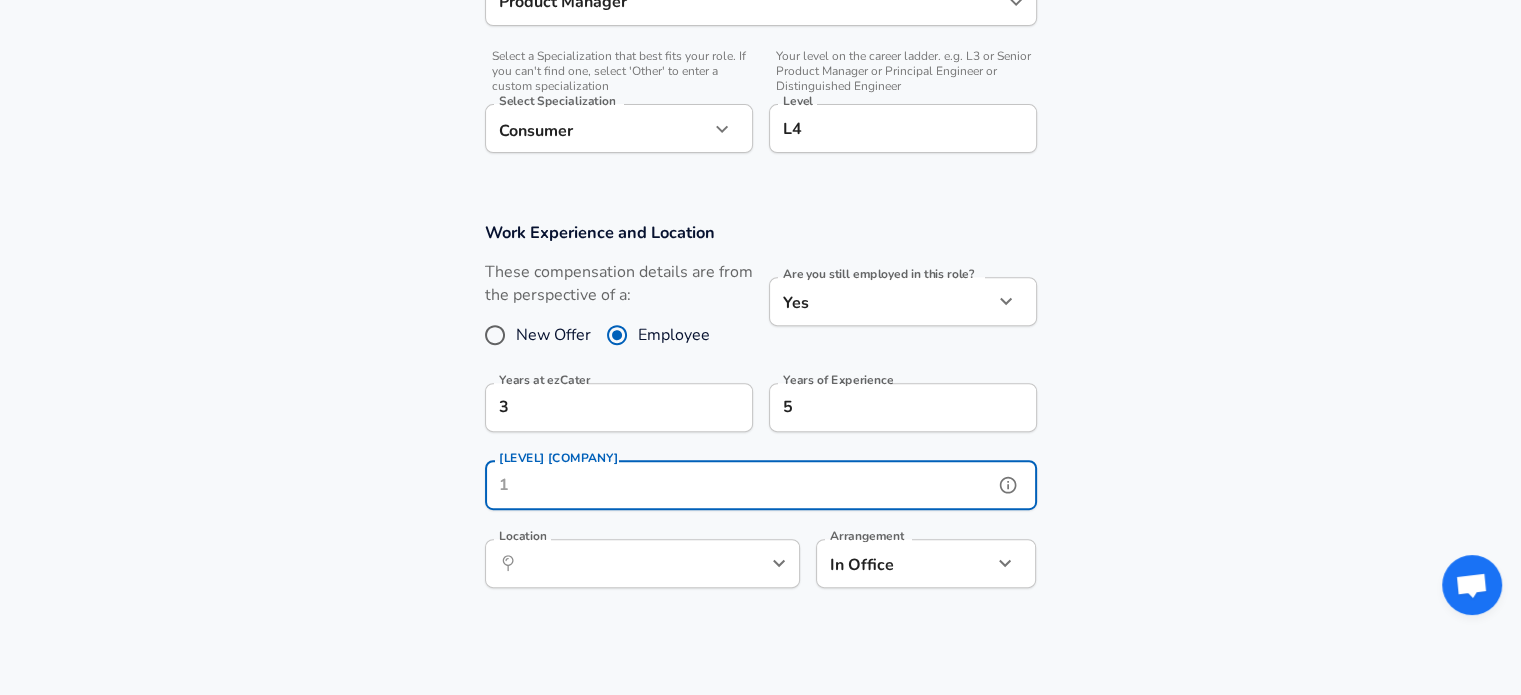 click on "[LEVEL] [COMPANY]" at bounding box center (739, 485) 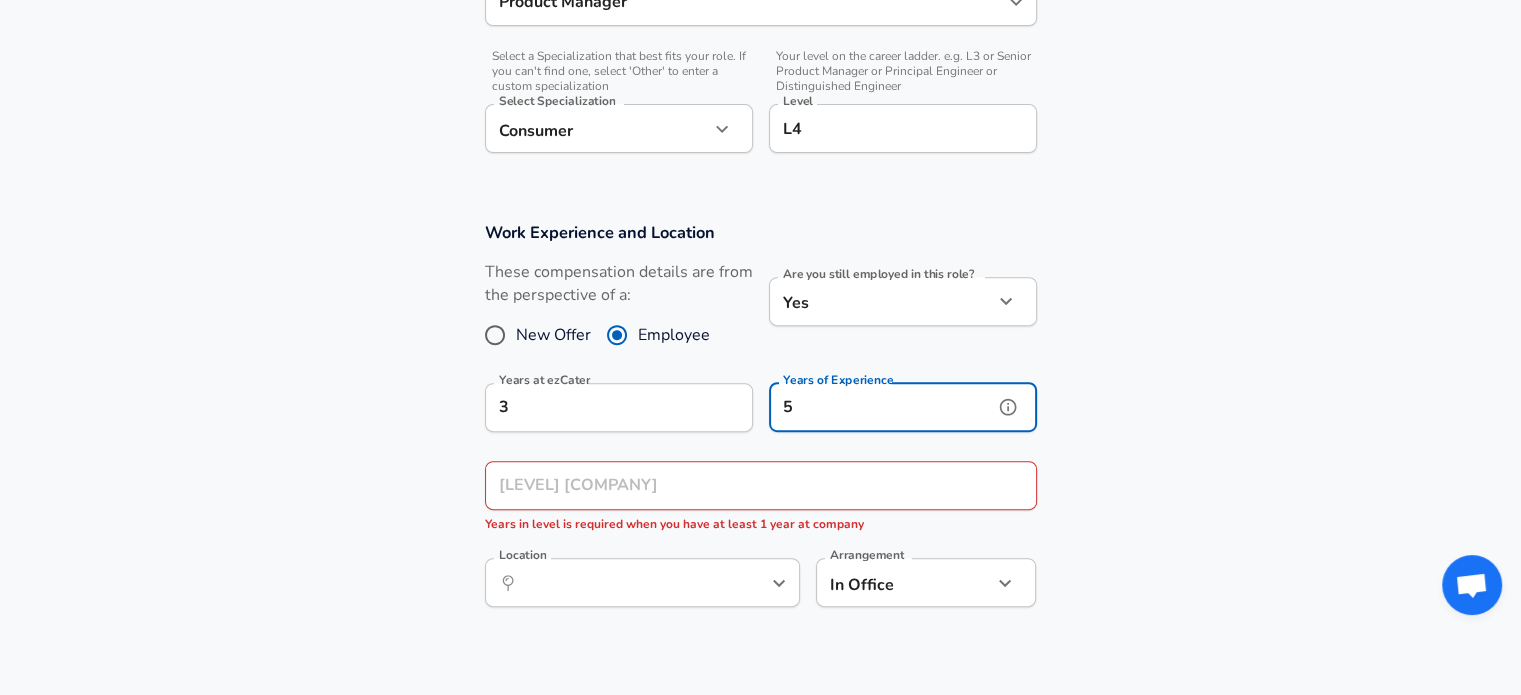 click on "5" at bounding box center [881, 407] 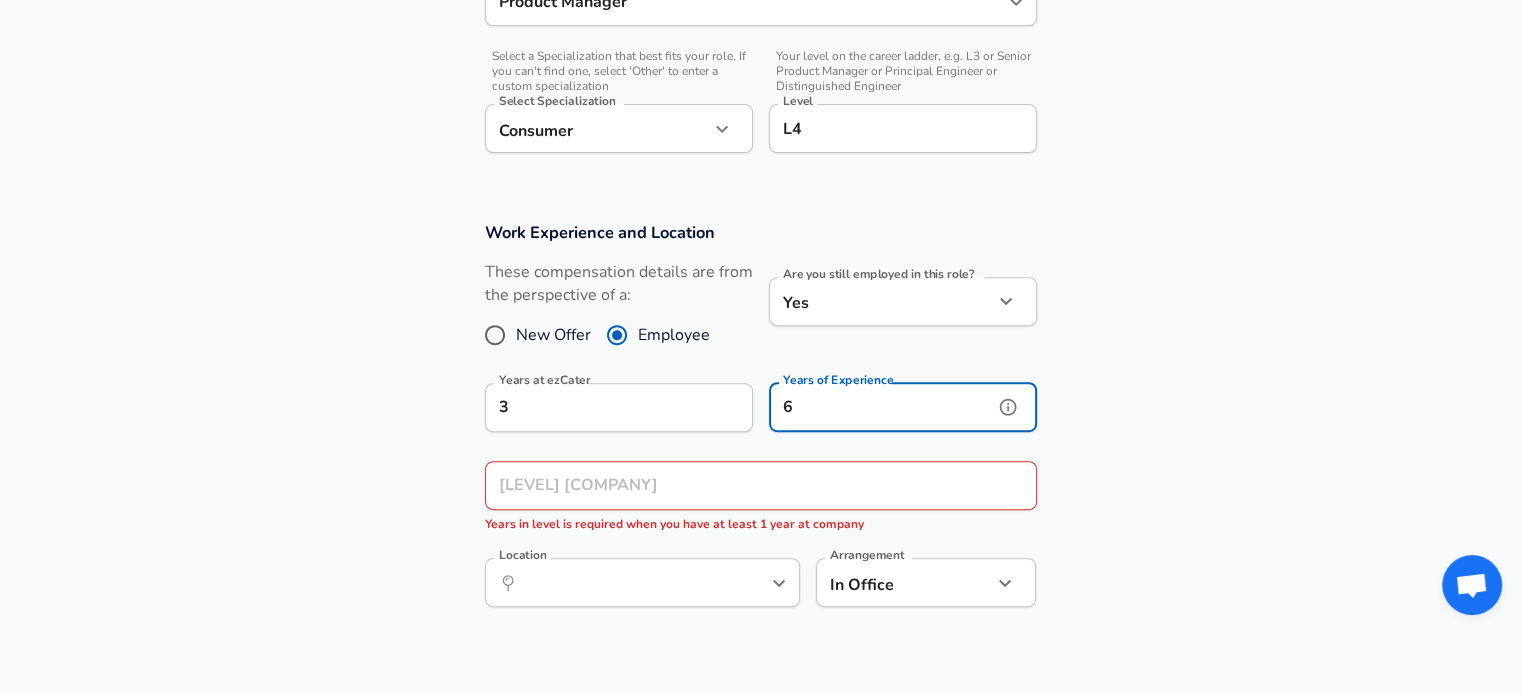 type on "6" 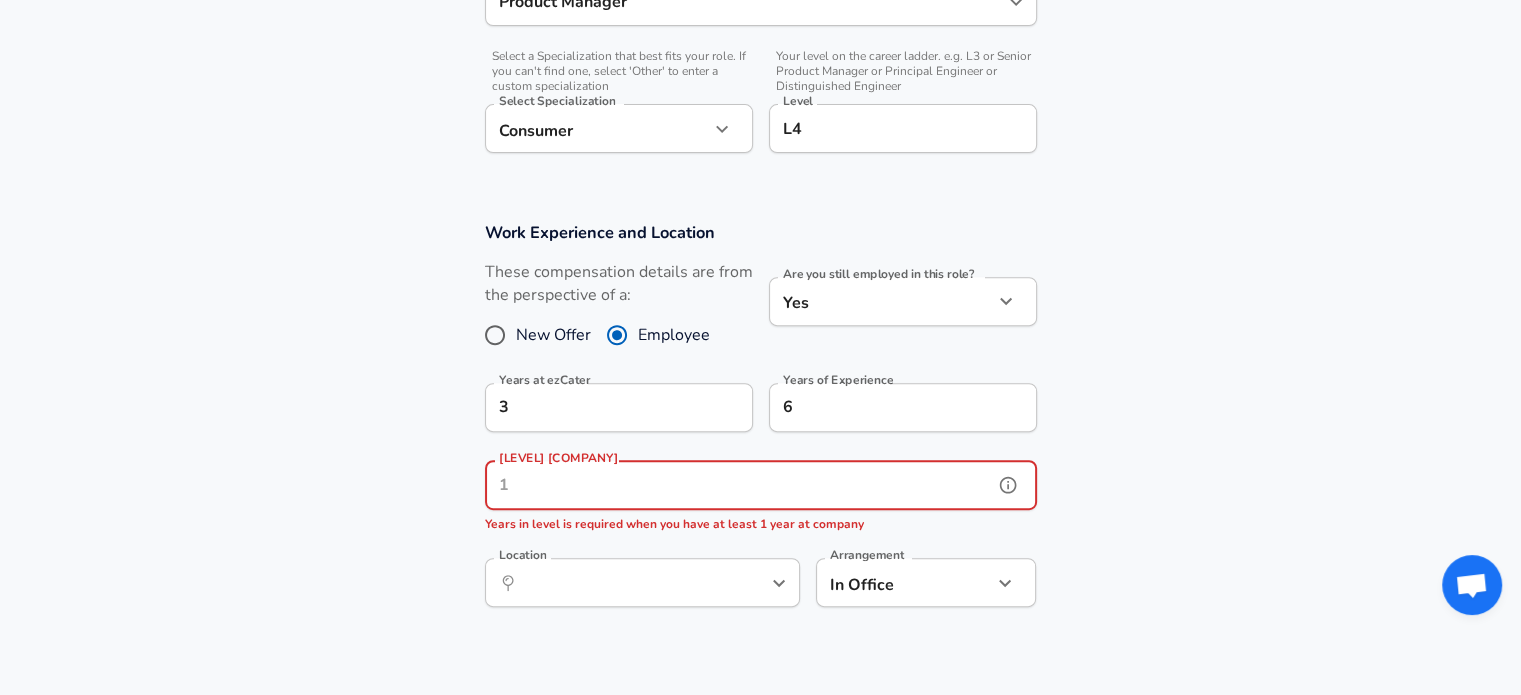 click on "[LEVEL] [COMPANY]" at bounding box center [739, 485] 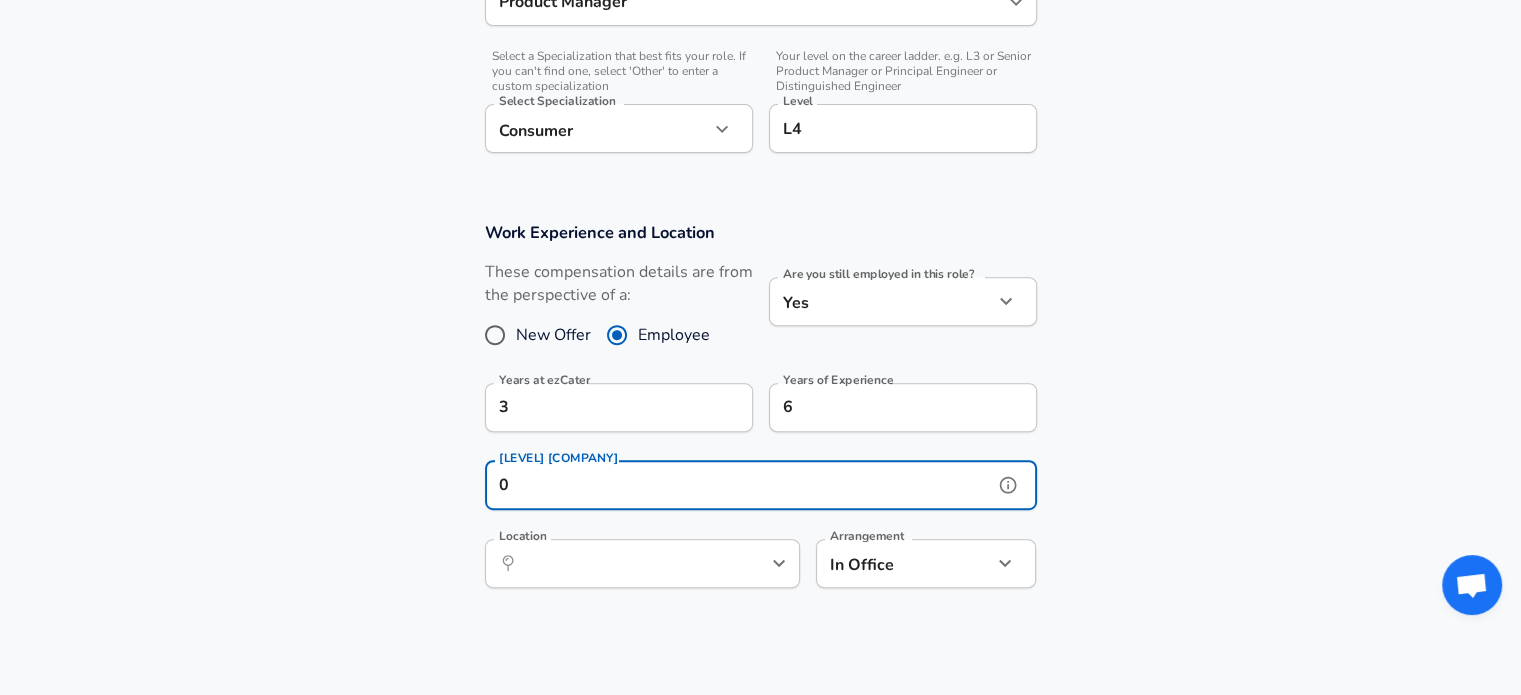 type on "0" 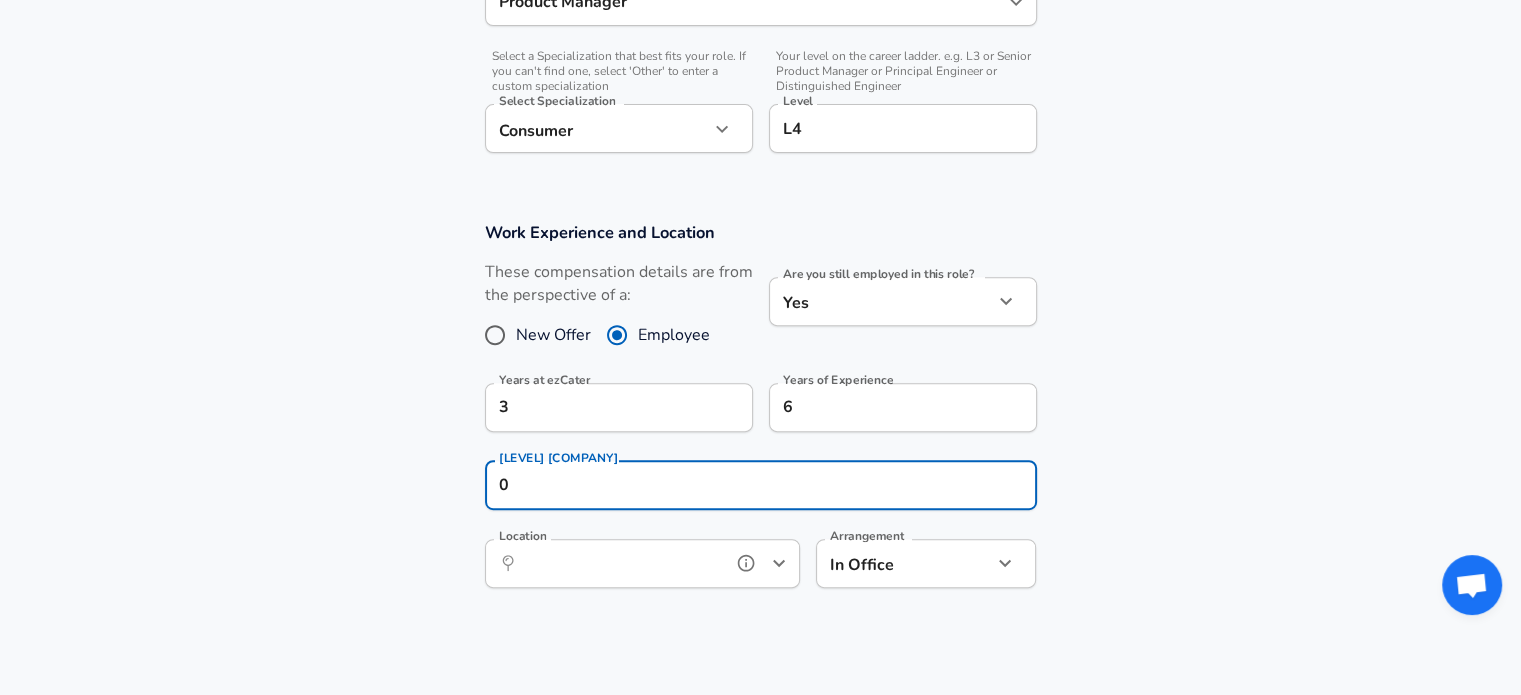 click on "Location" at bounding box center (620, 563) 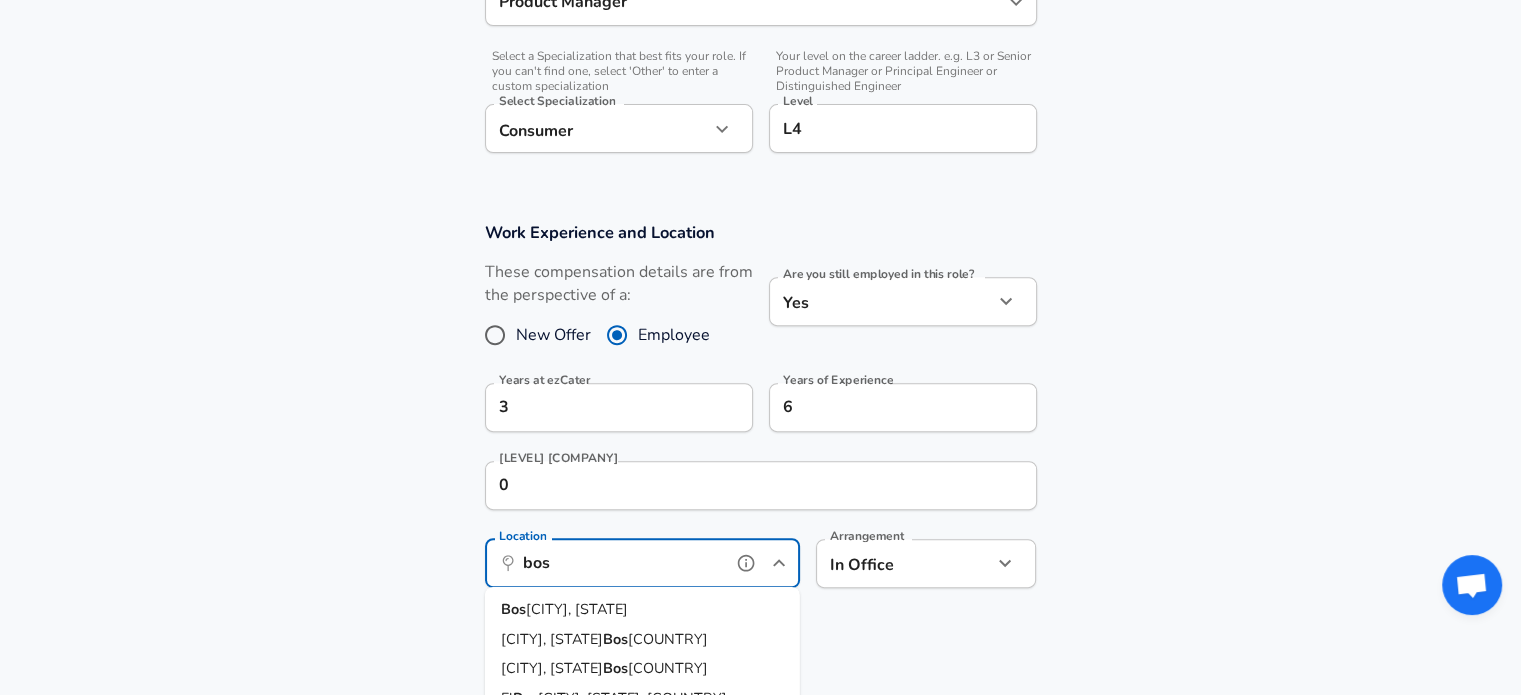click on "[CITY], [STATE]" at bounding box center (577, 609) 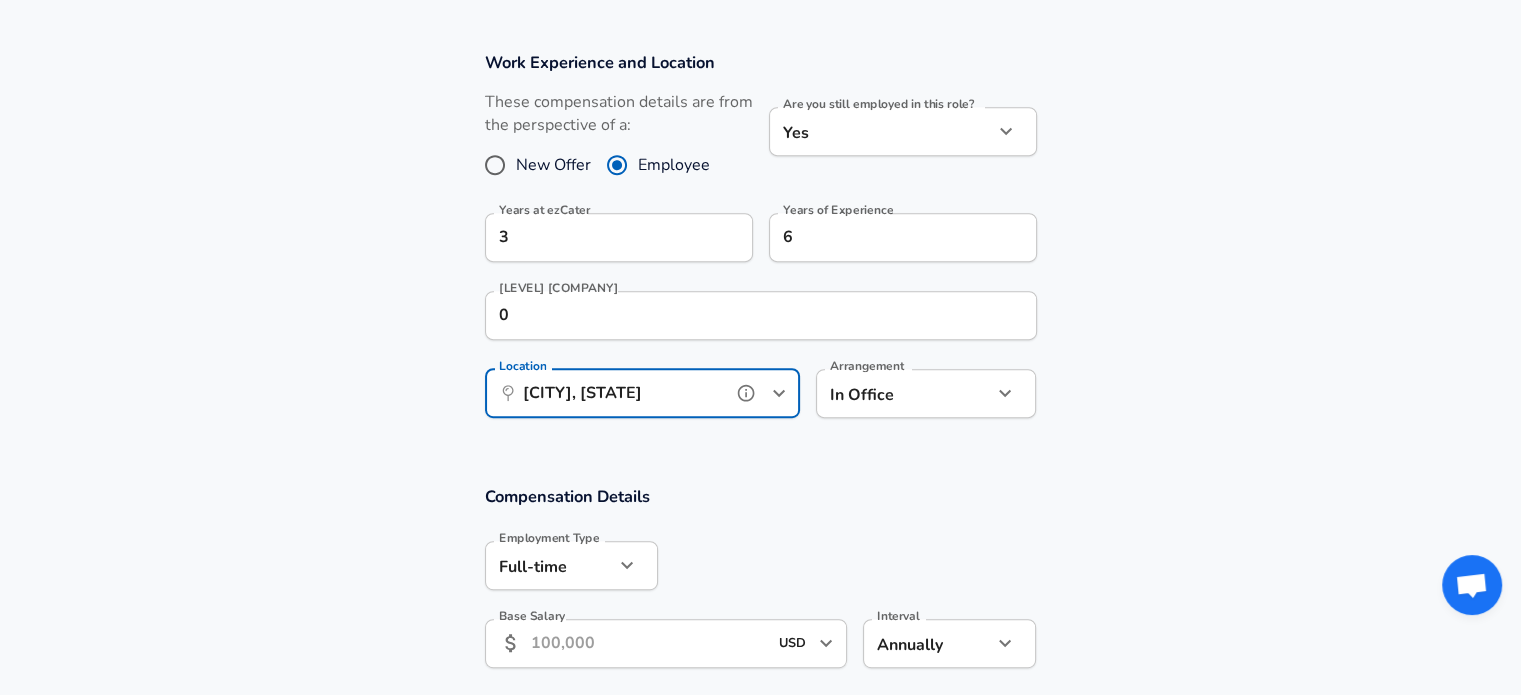 scroll, scrollTop: 874, scrollLeft: 0, axis: vertical 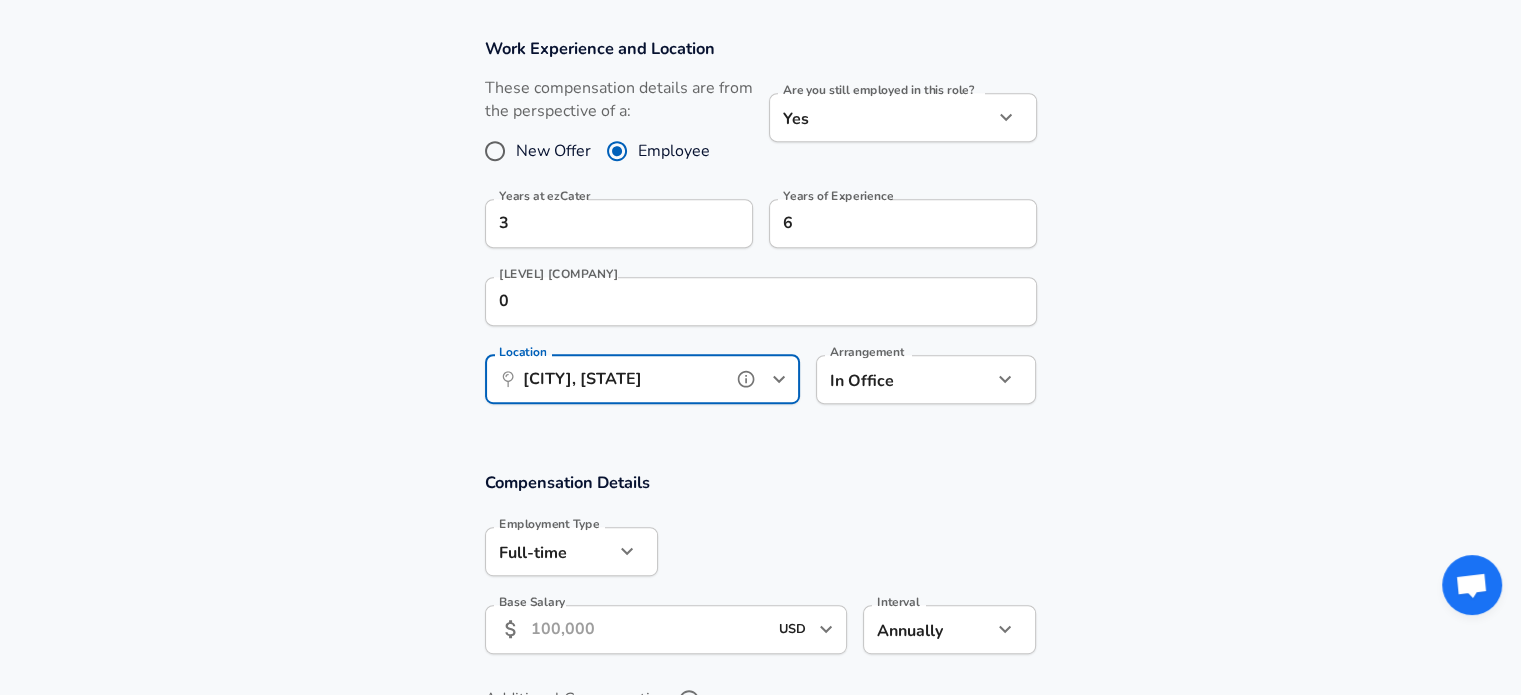 type on "[CITY], [STATE]" 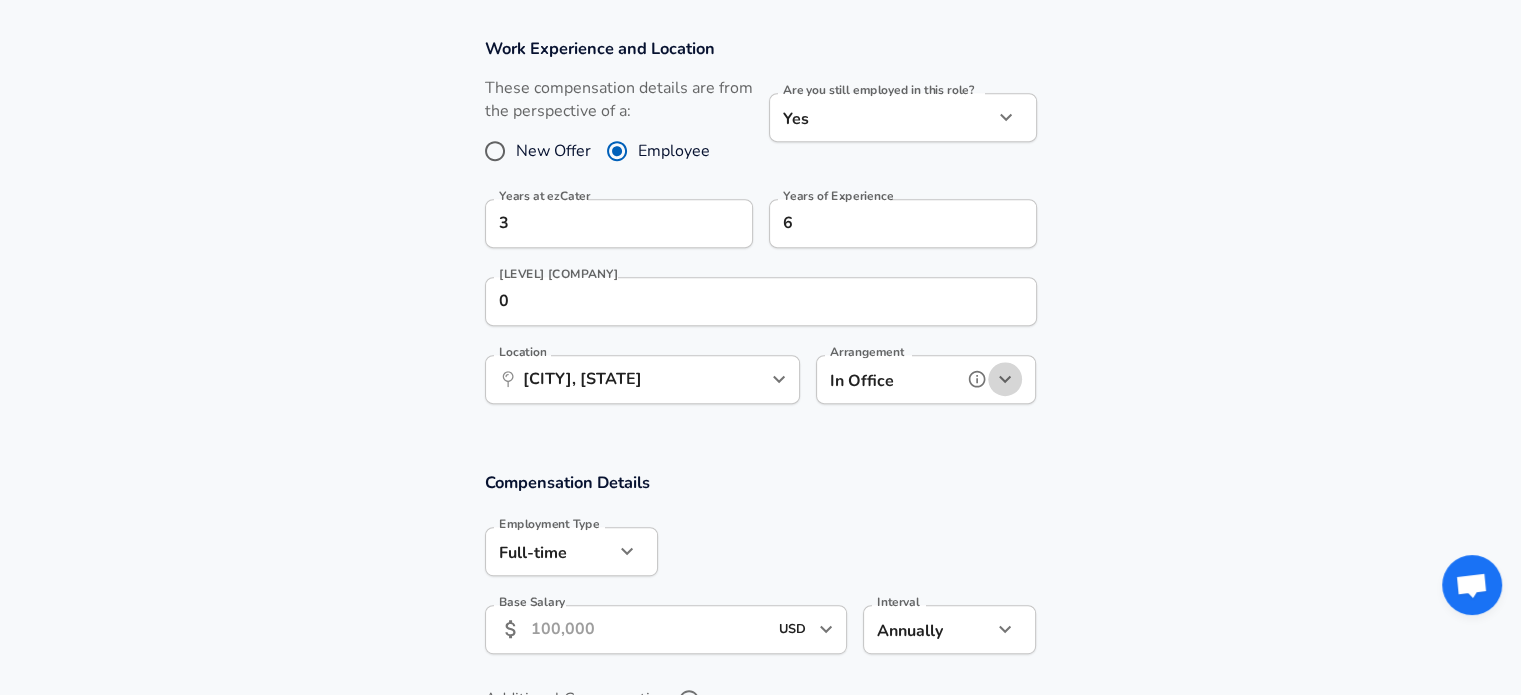 click 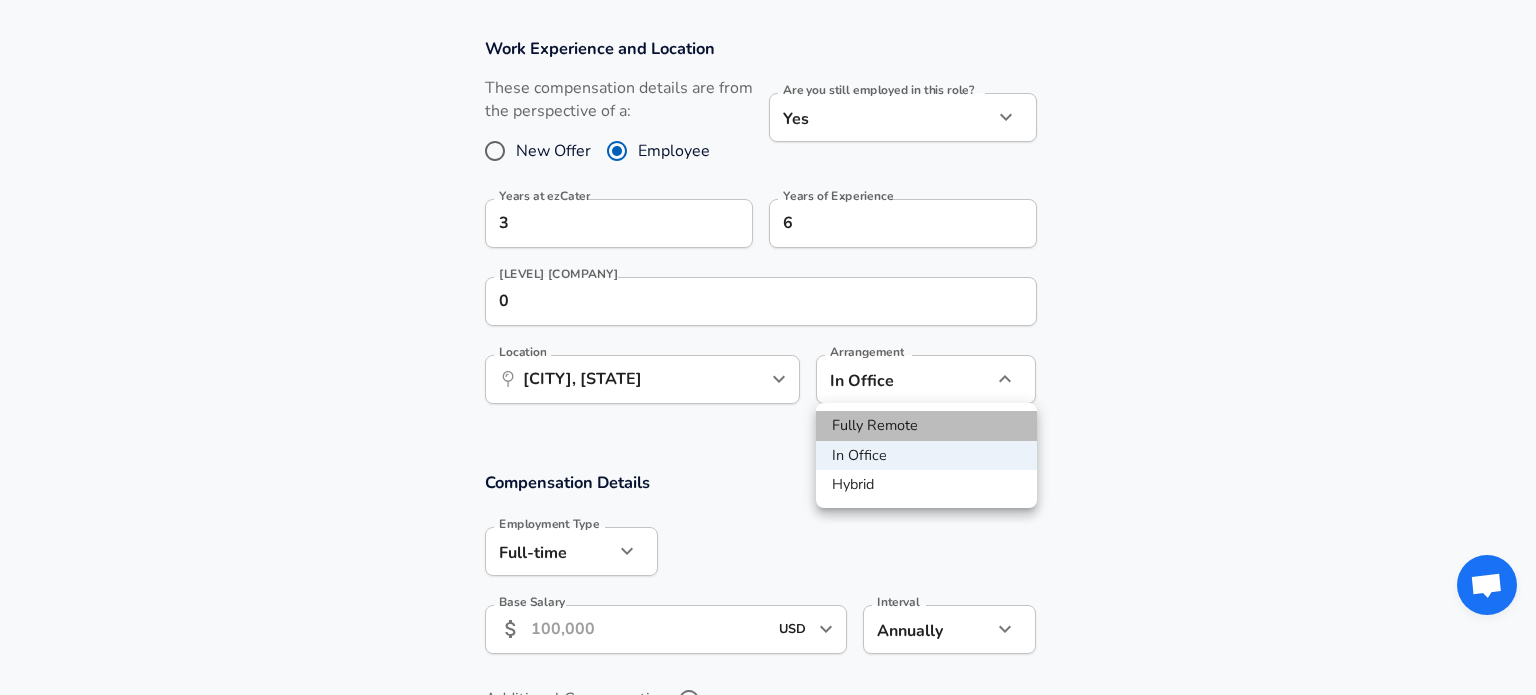 click on "Fully Remote" at bounding box center [926, 426] 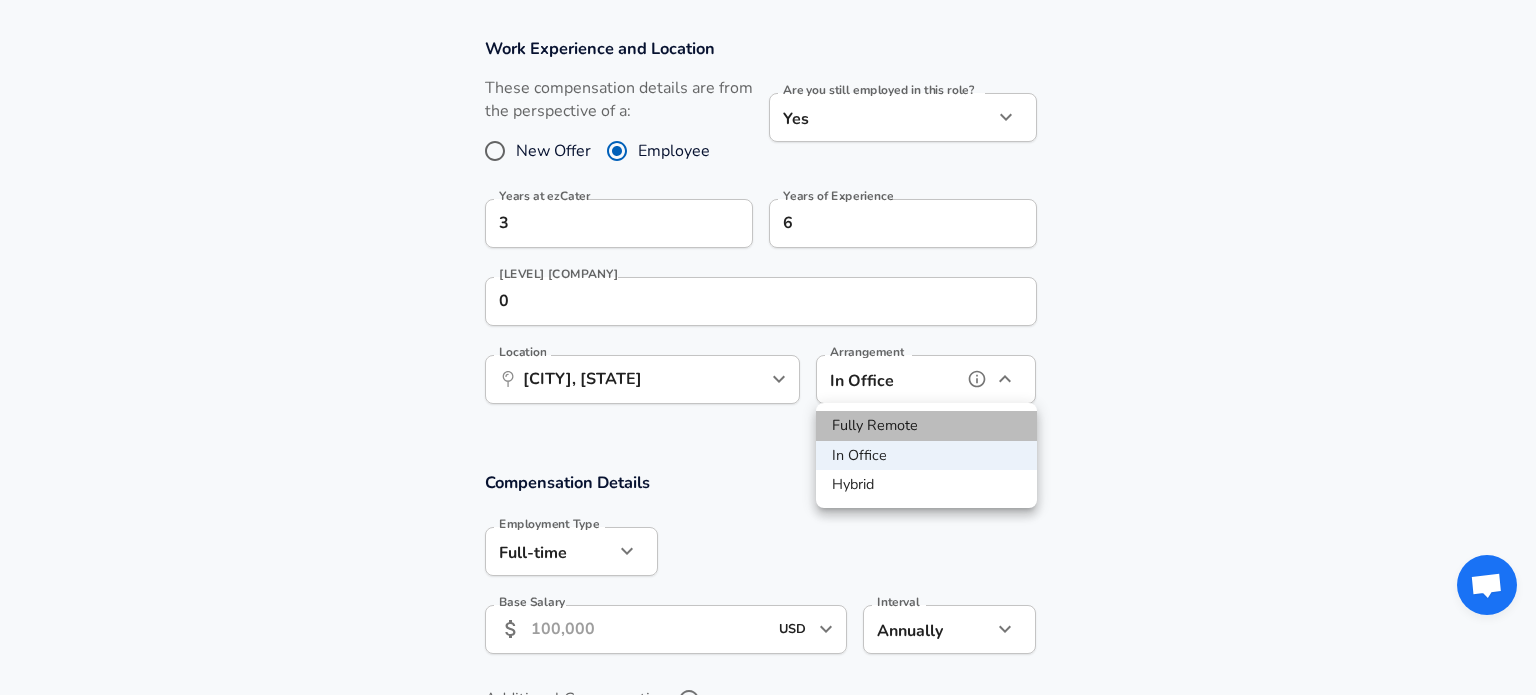 type on "remote" 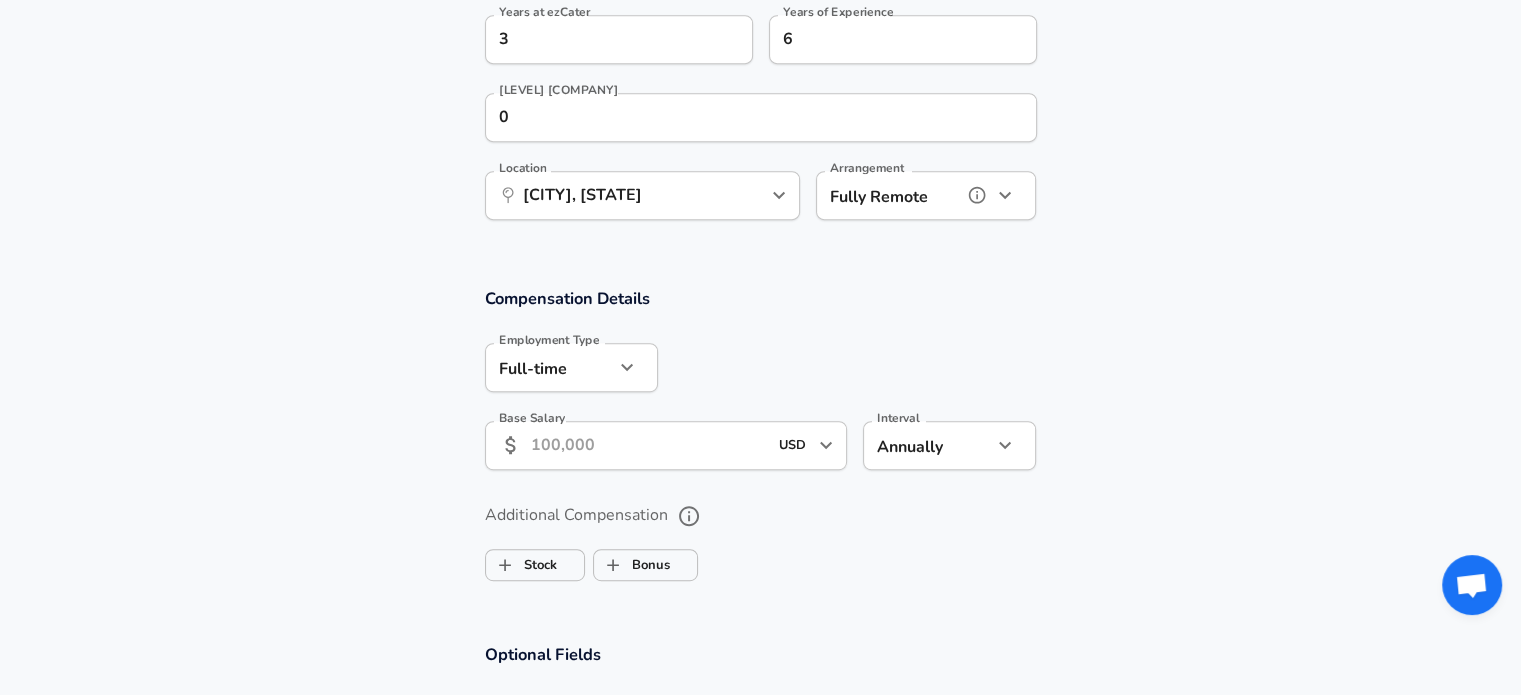 scroll, scrollTop: 1060, scrollLeft: 0, axis: vertical 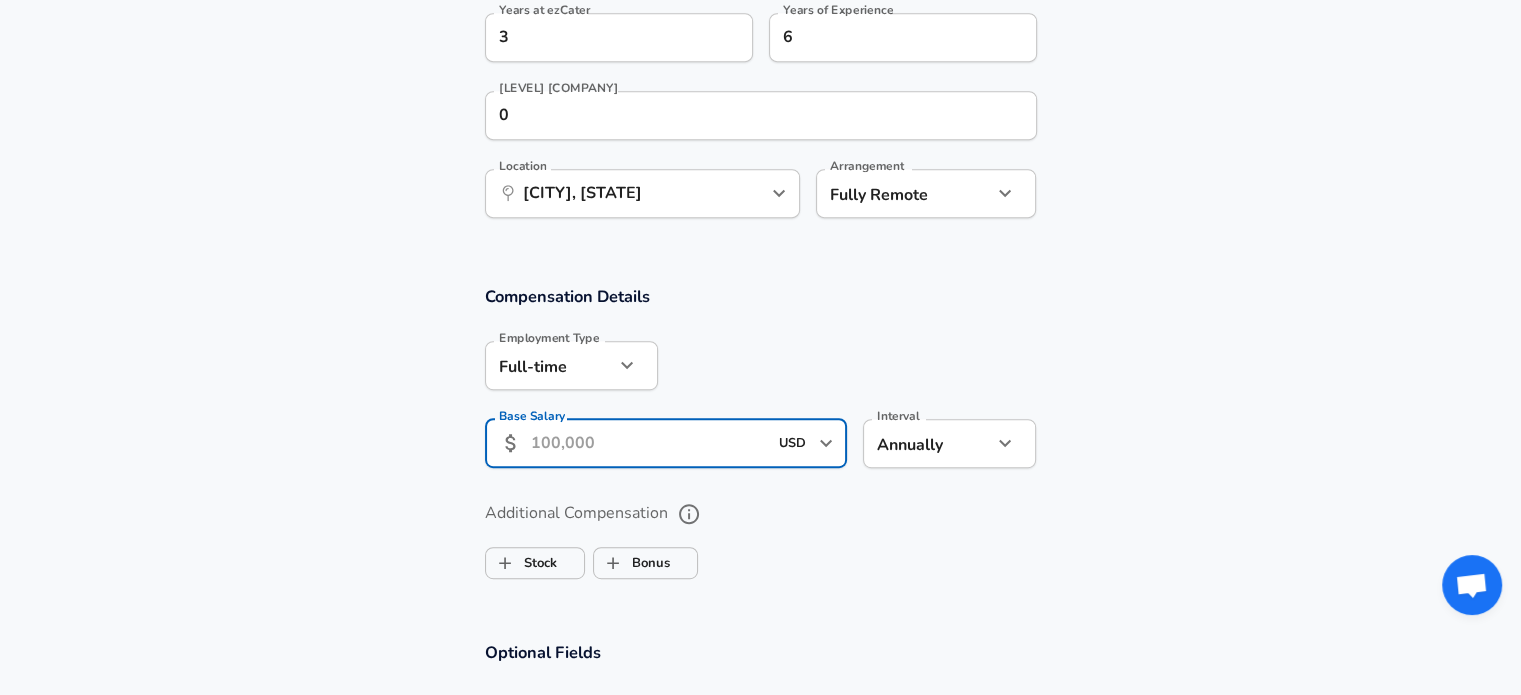click on "Base Salary" at bounding box center [649, 443] 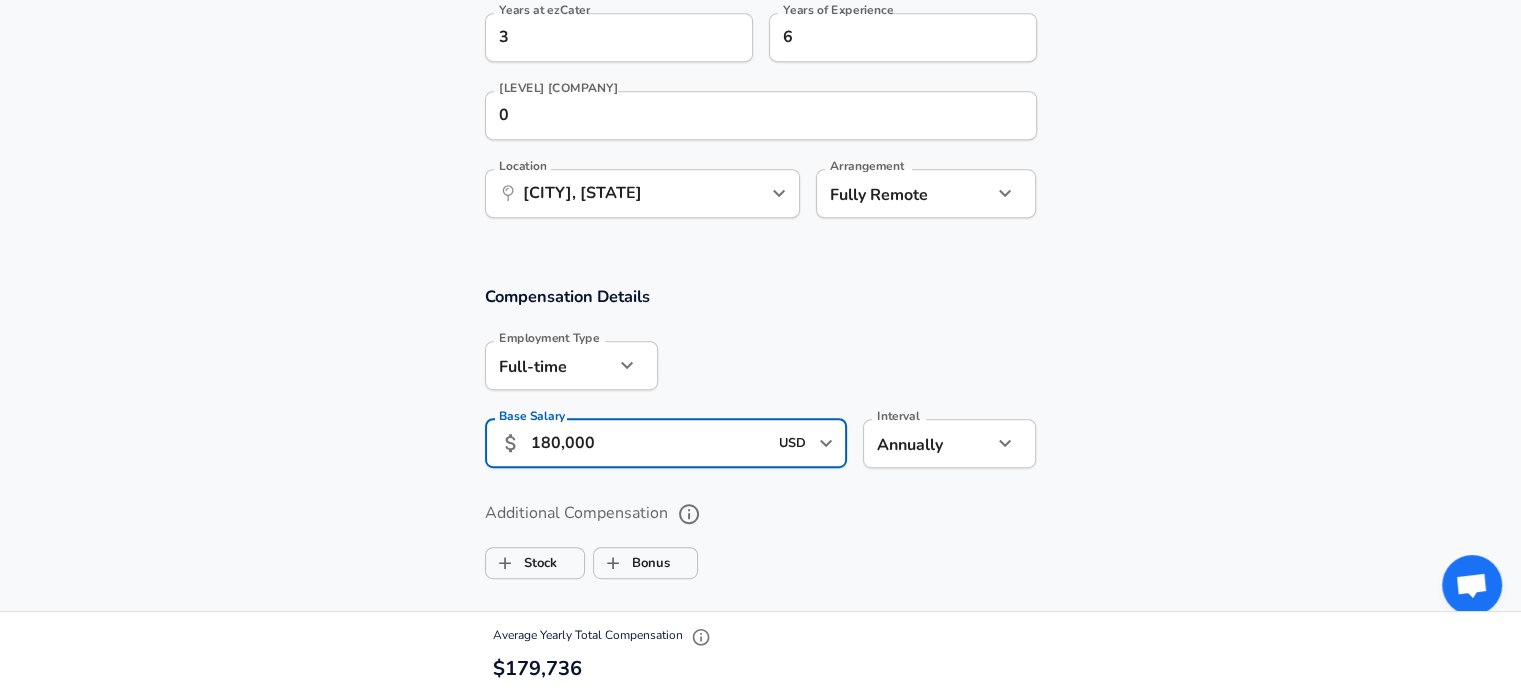 type on "180,000" 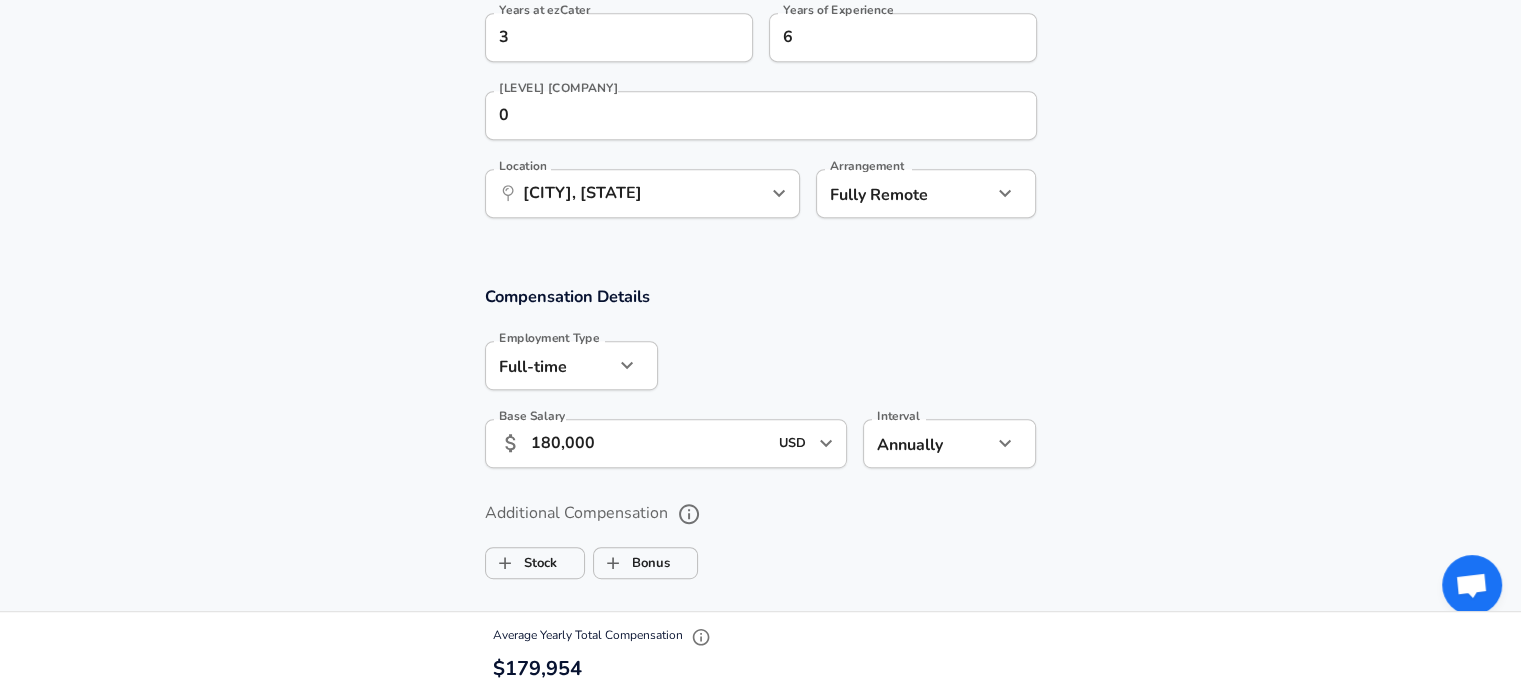 click on "[EMPLOYMENT TYPE] [EMPLOYMENT TYPE] [BASE SALARY] [INTERVAL]" at bounding box center [760, 383] 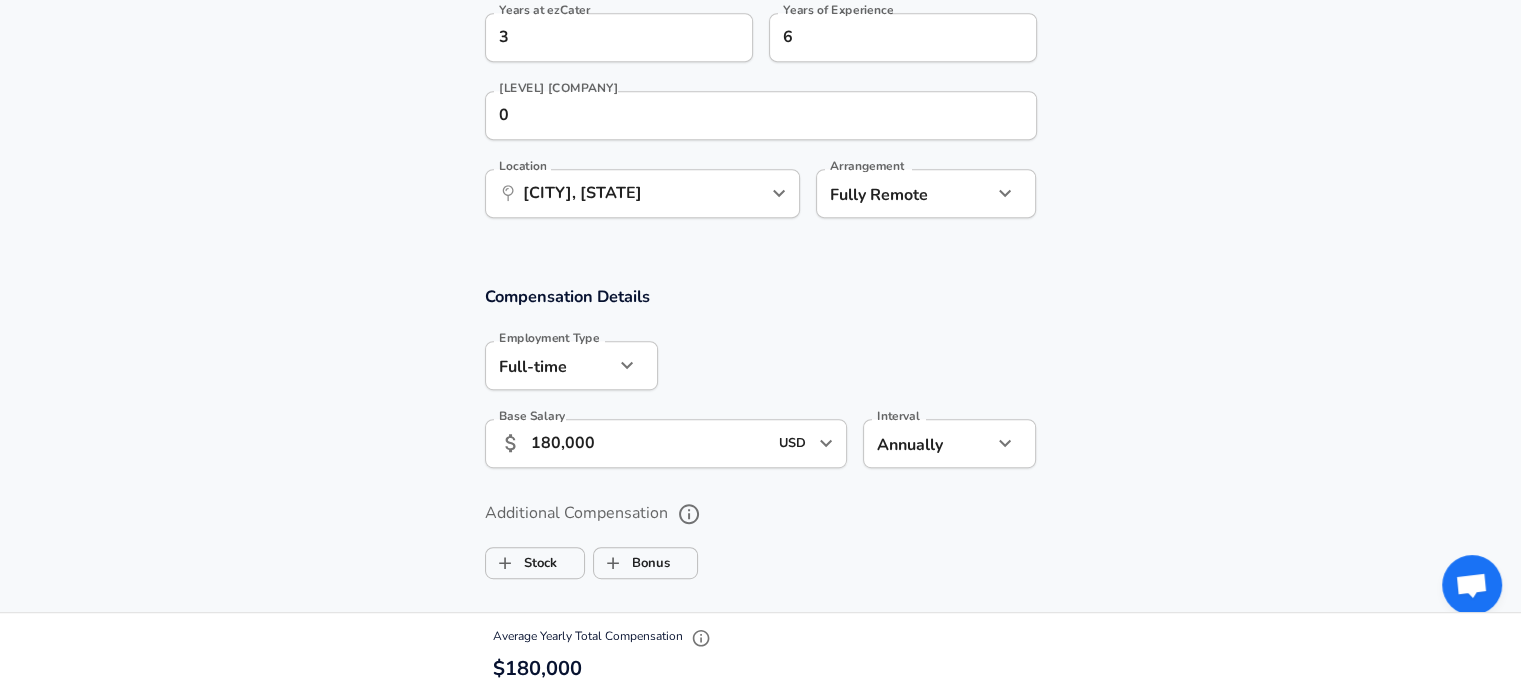 scroll, scrollTop: 1156, scrollLeft: 0, axis: vertical 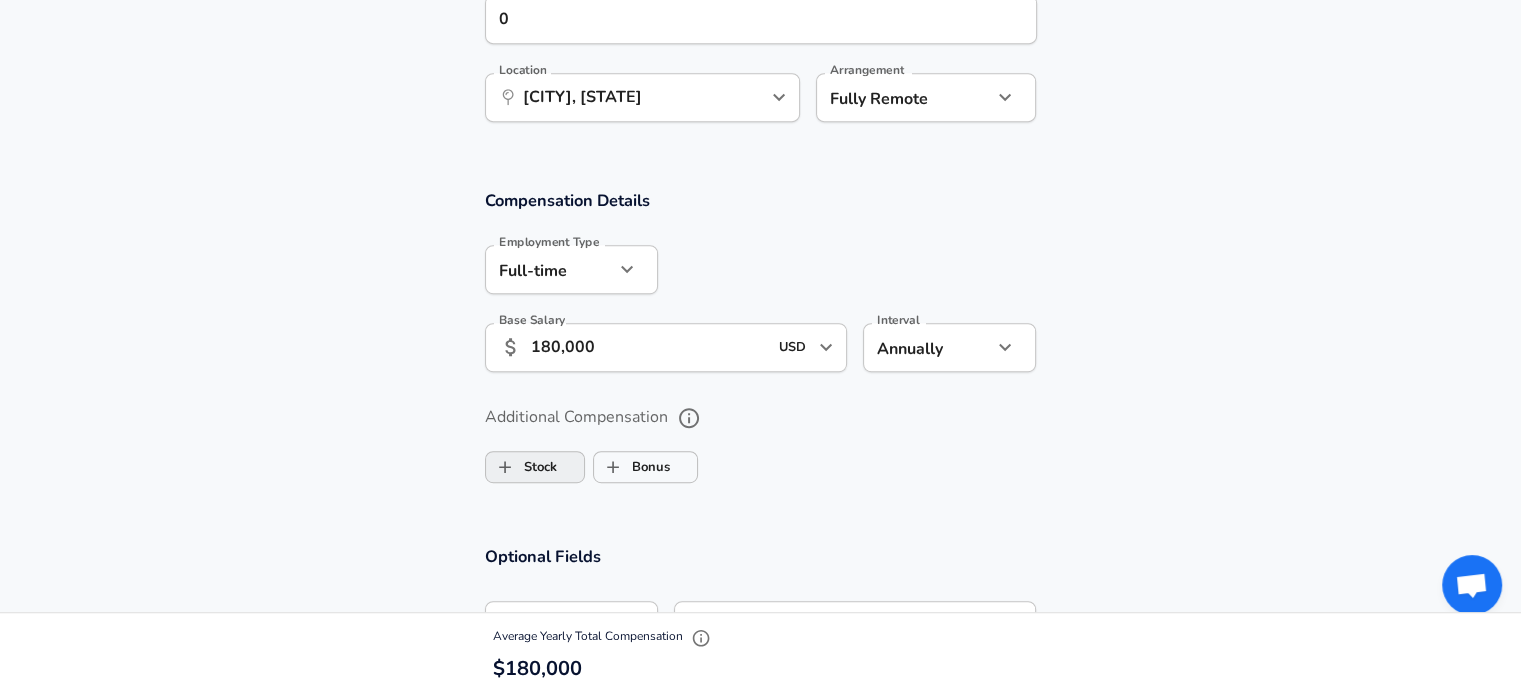 click on "Stock" at bounding box center [505, 467] 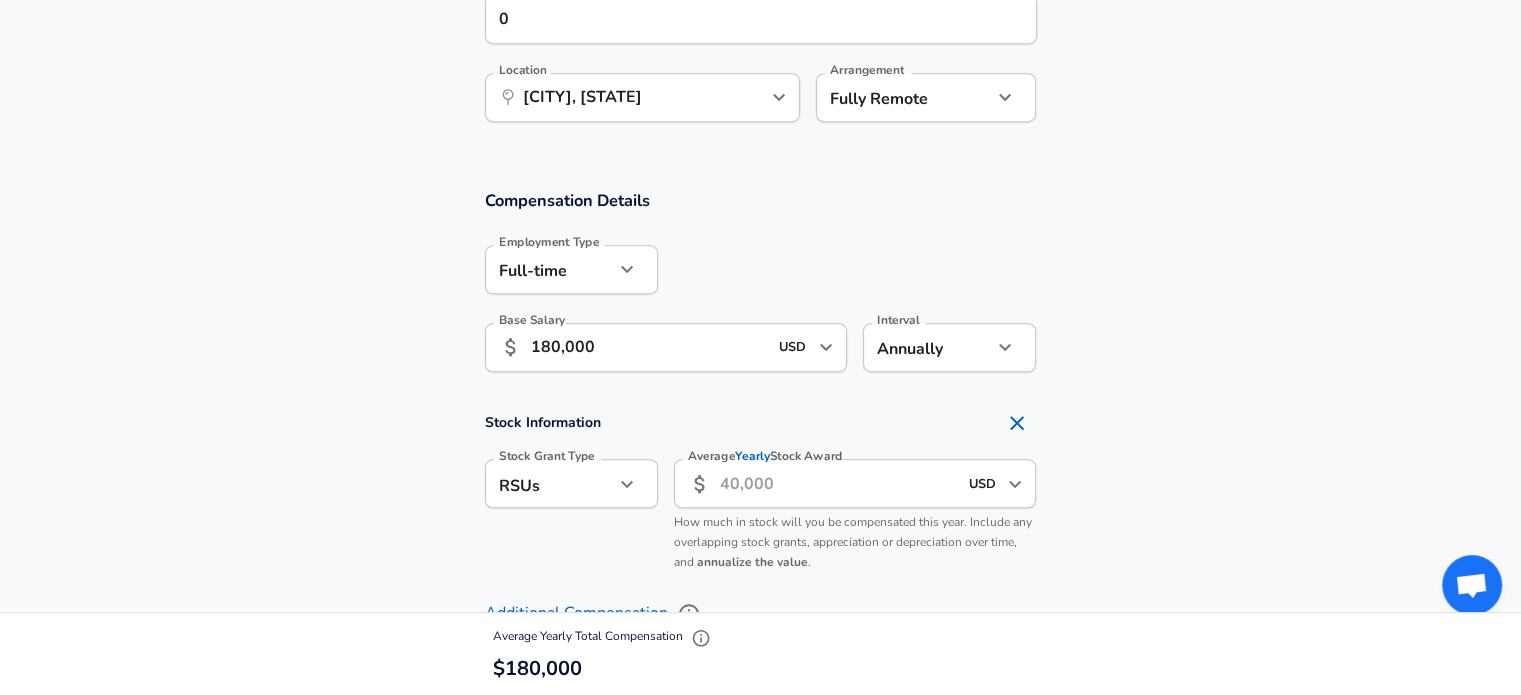 checkbox on "true" 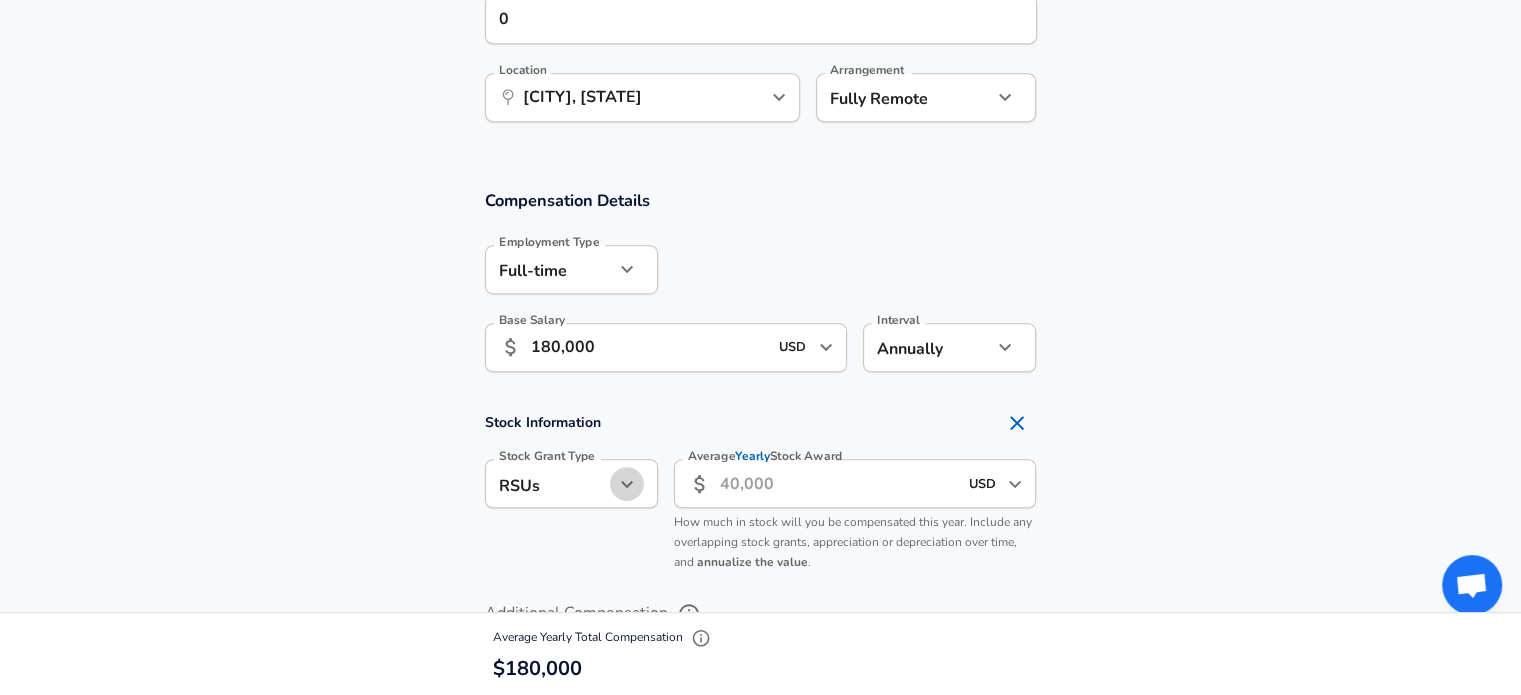 click 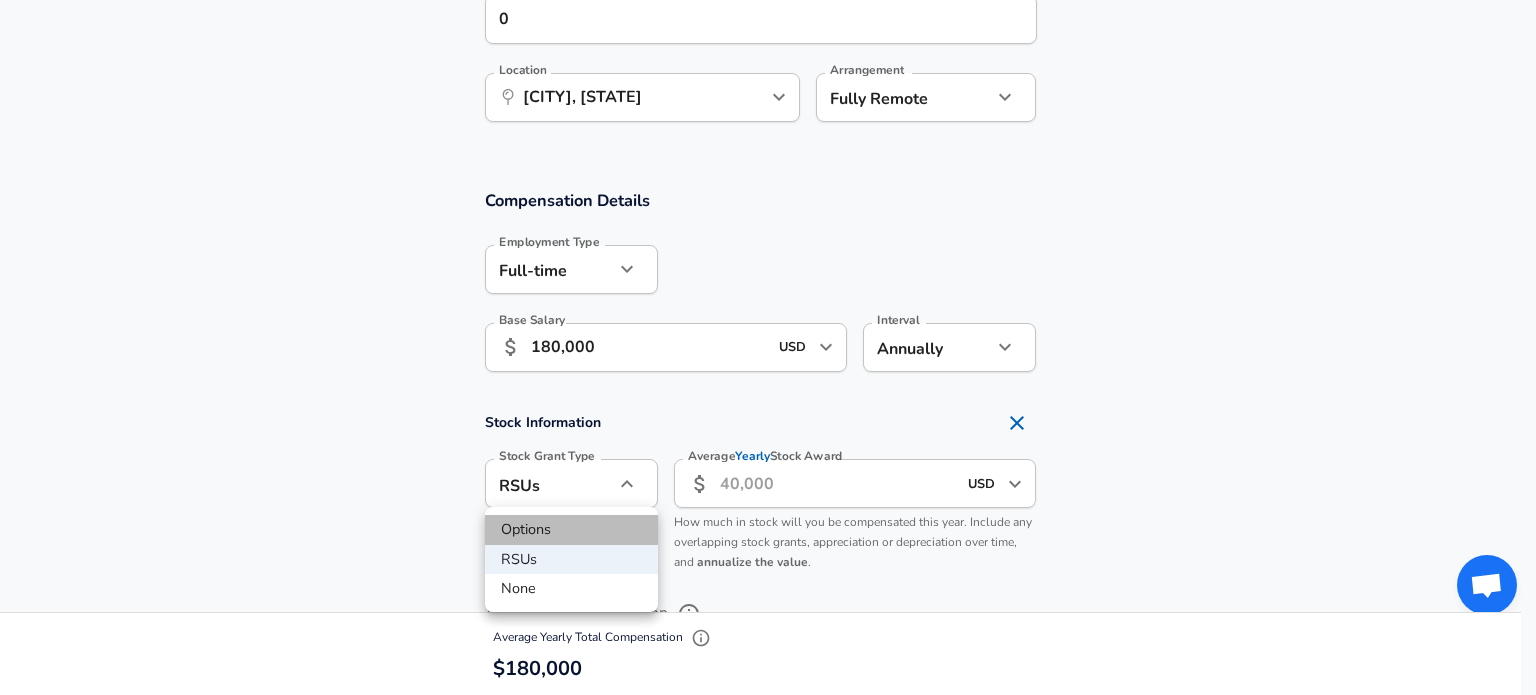 click on "Options" at bounding box center [571, 530] 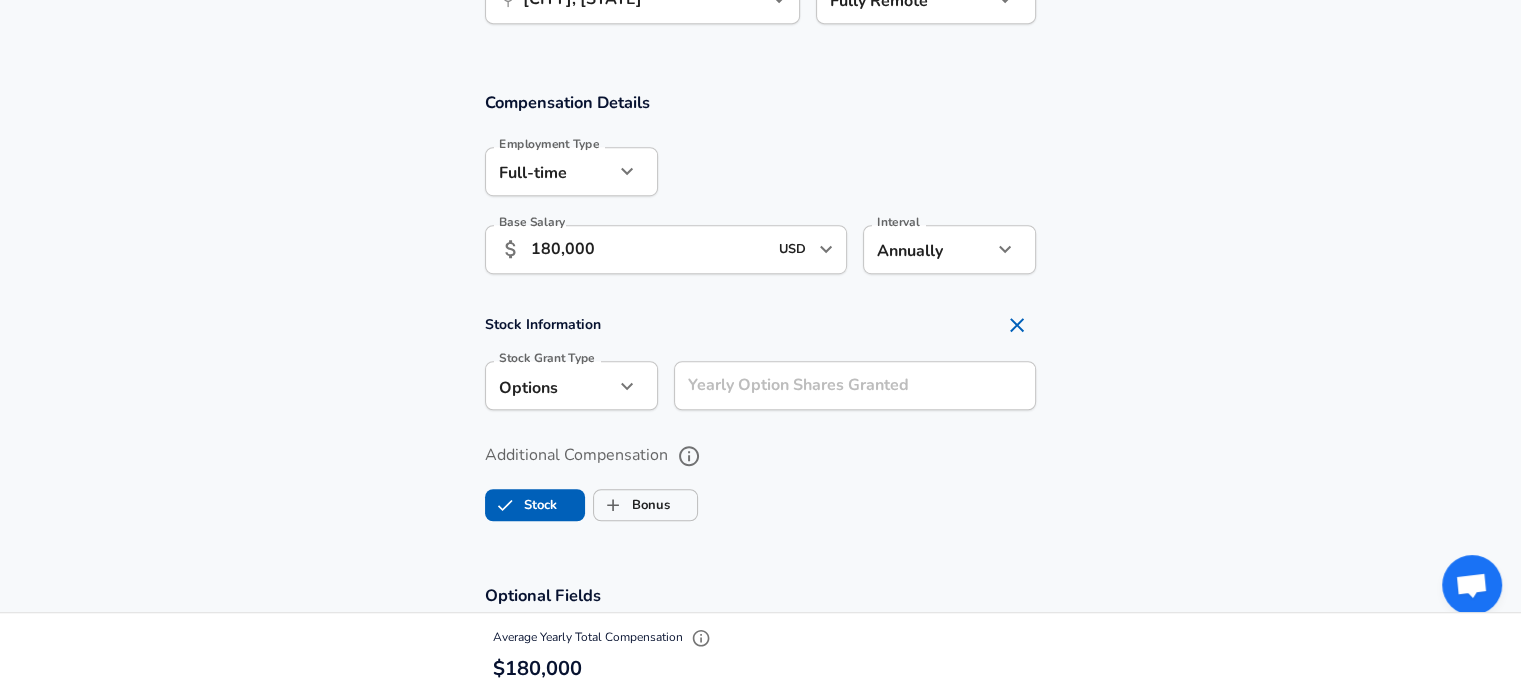scroll, scrollTop: 1255, scrollLeft: 0, axis: vertical 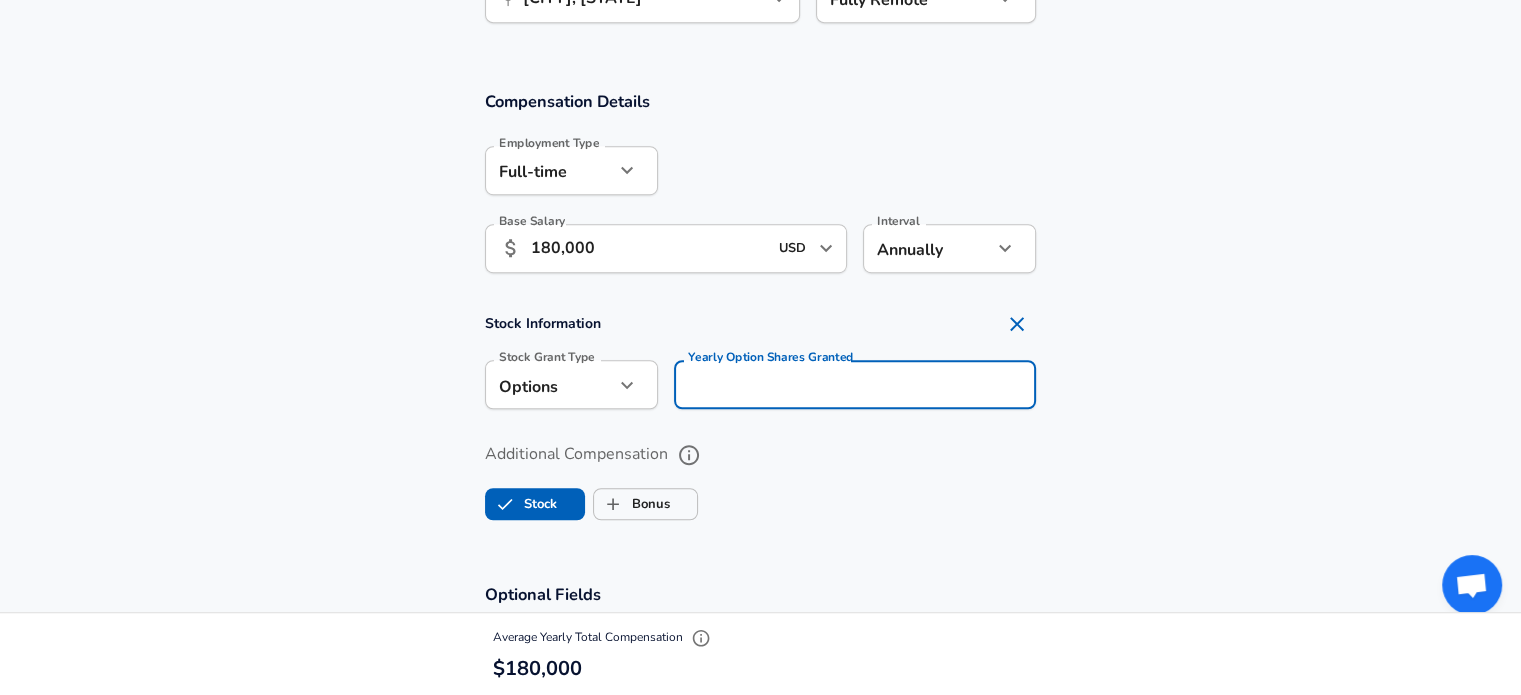 click on "Yearly Option Shares Granted" at bounding box center (855, 384) 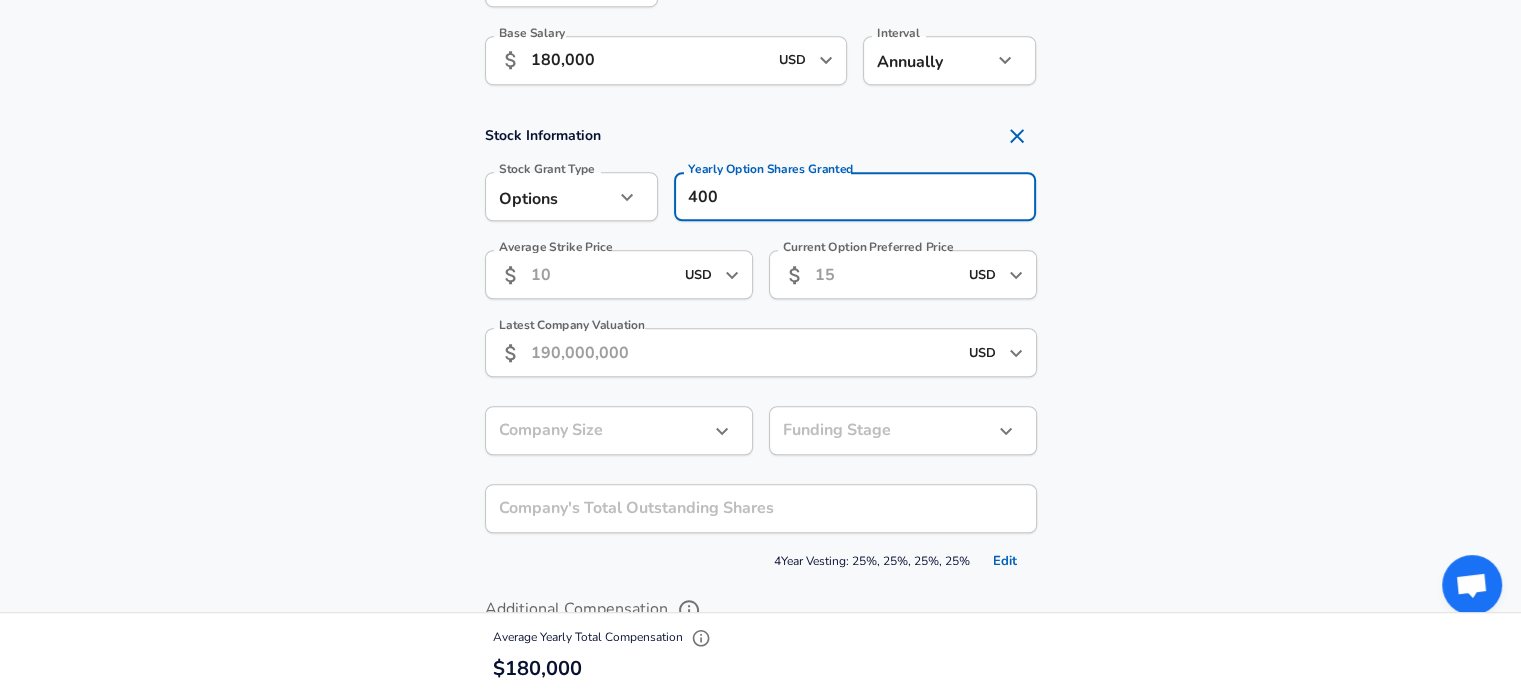 scroll, scrollTop: 1444, scrollLeft: 0, axis: vertical 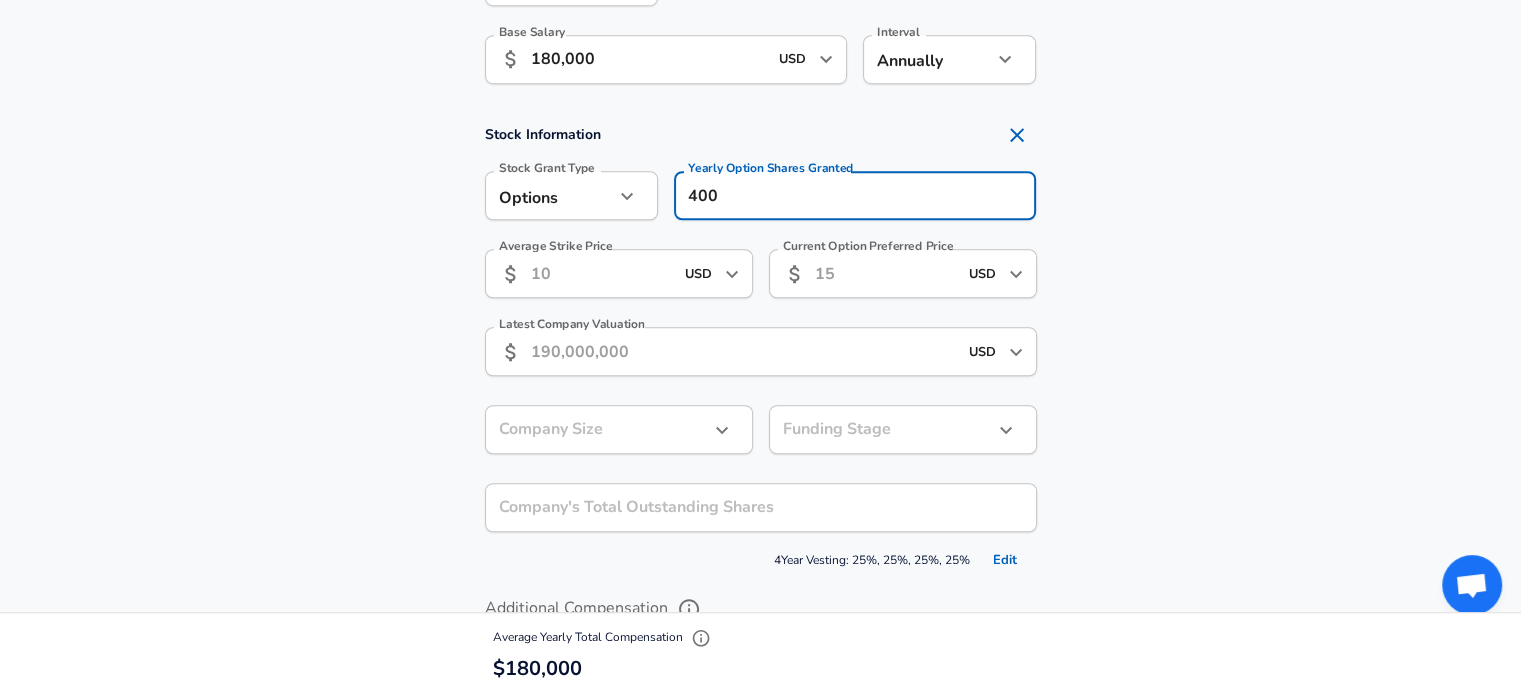 type on "400" 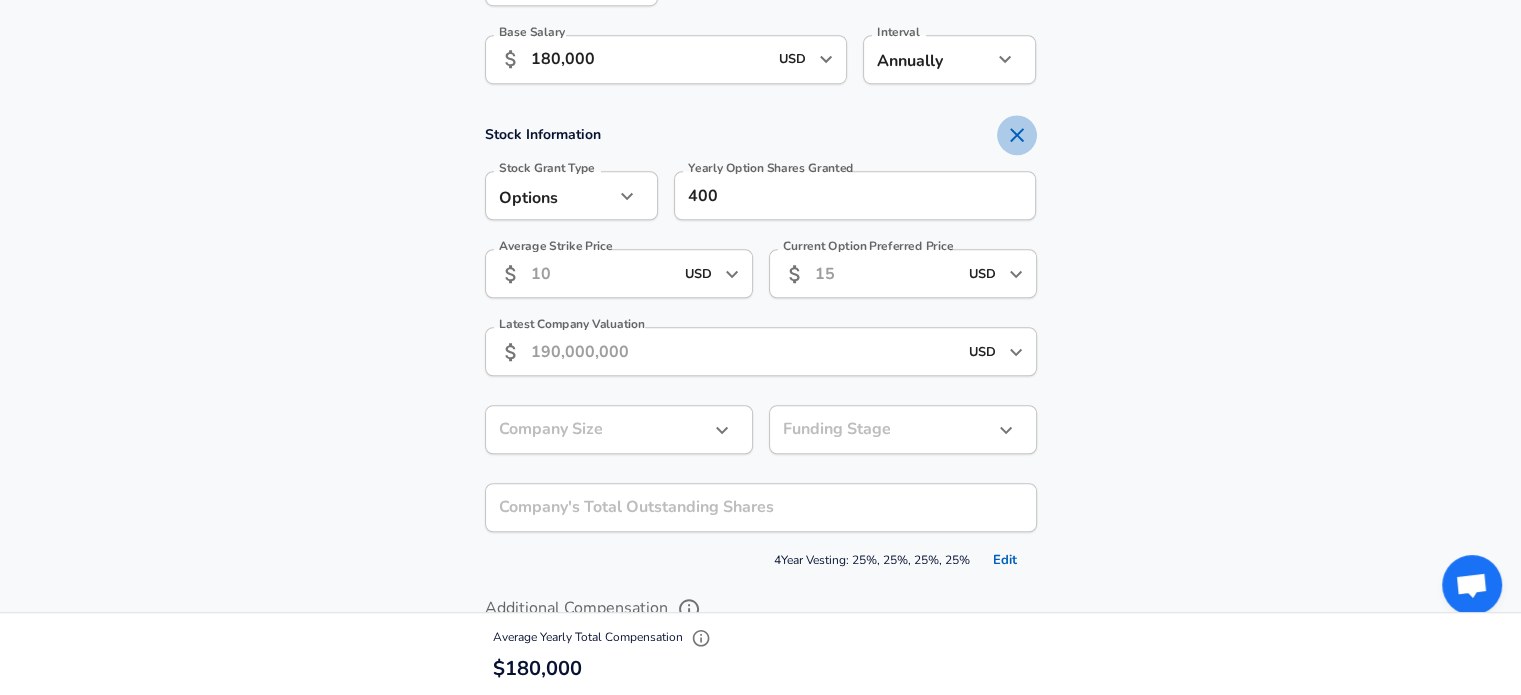 click 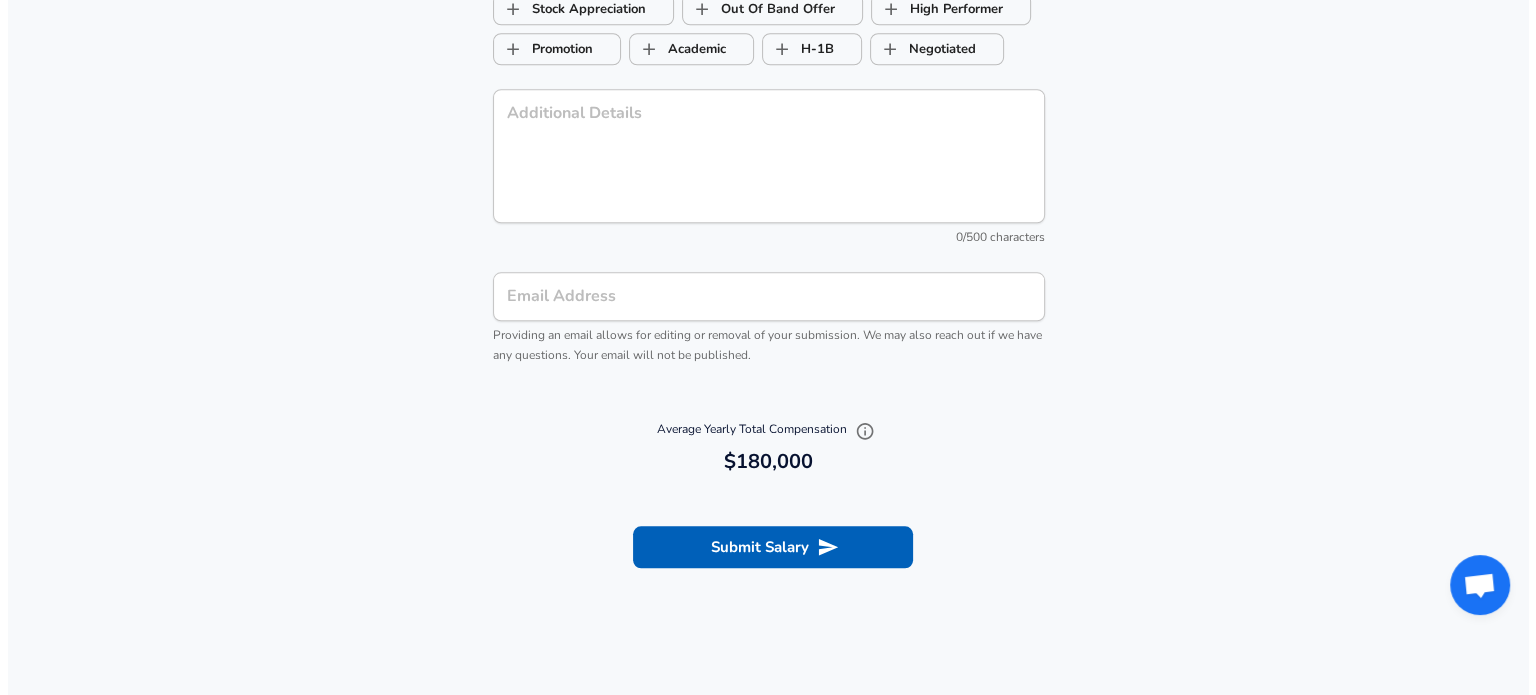scroll, scrollTop: 2024, scrollLeft: 0, axis: vertical 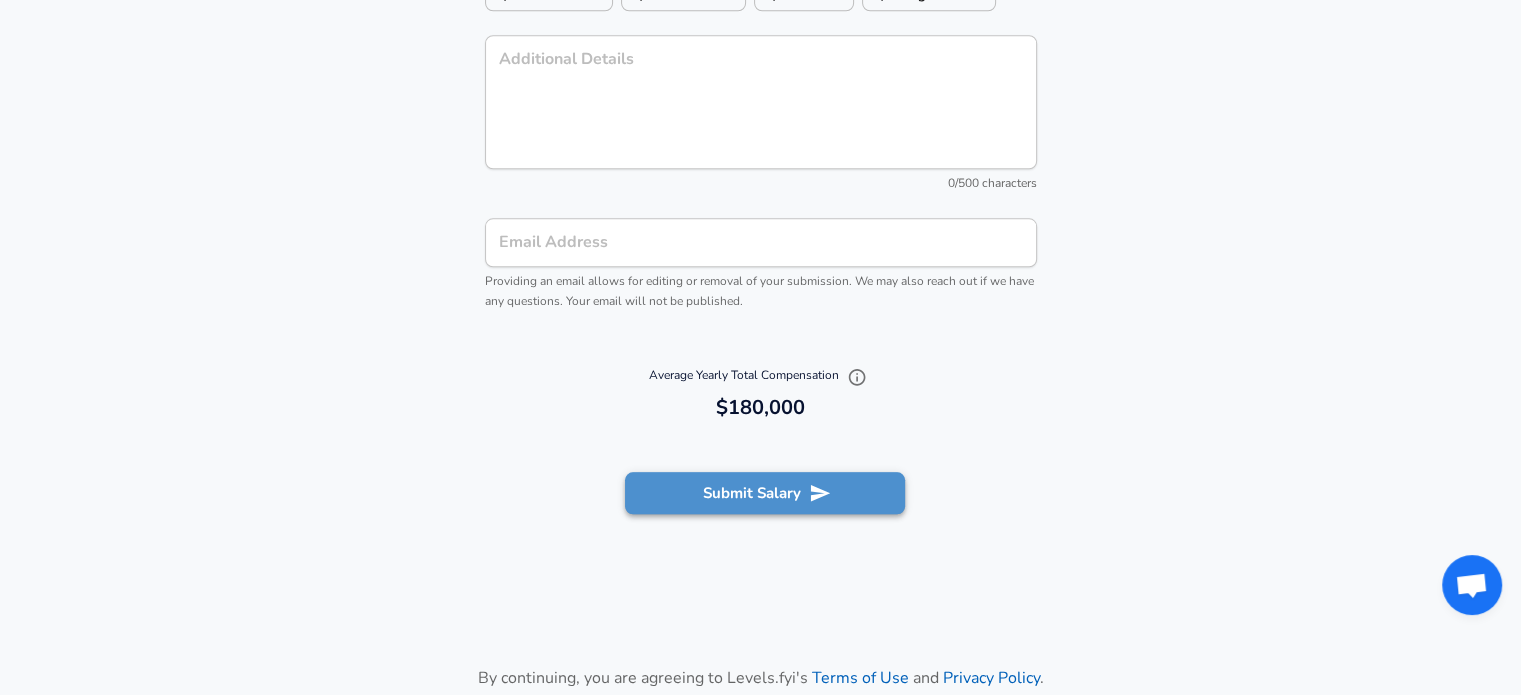 click on "Submit Salary" at bounding box center (765, 493) 